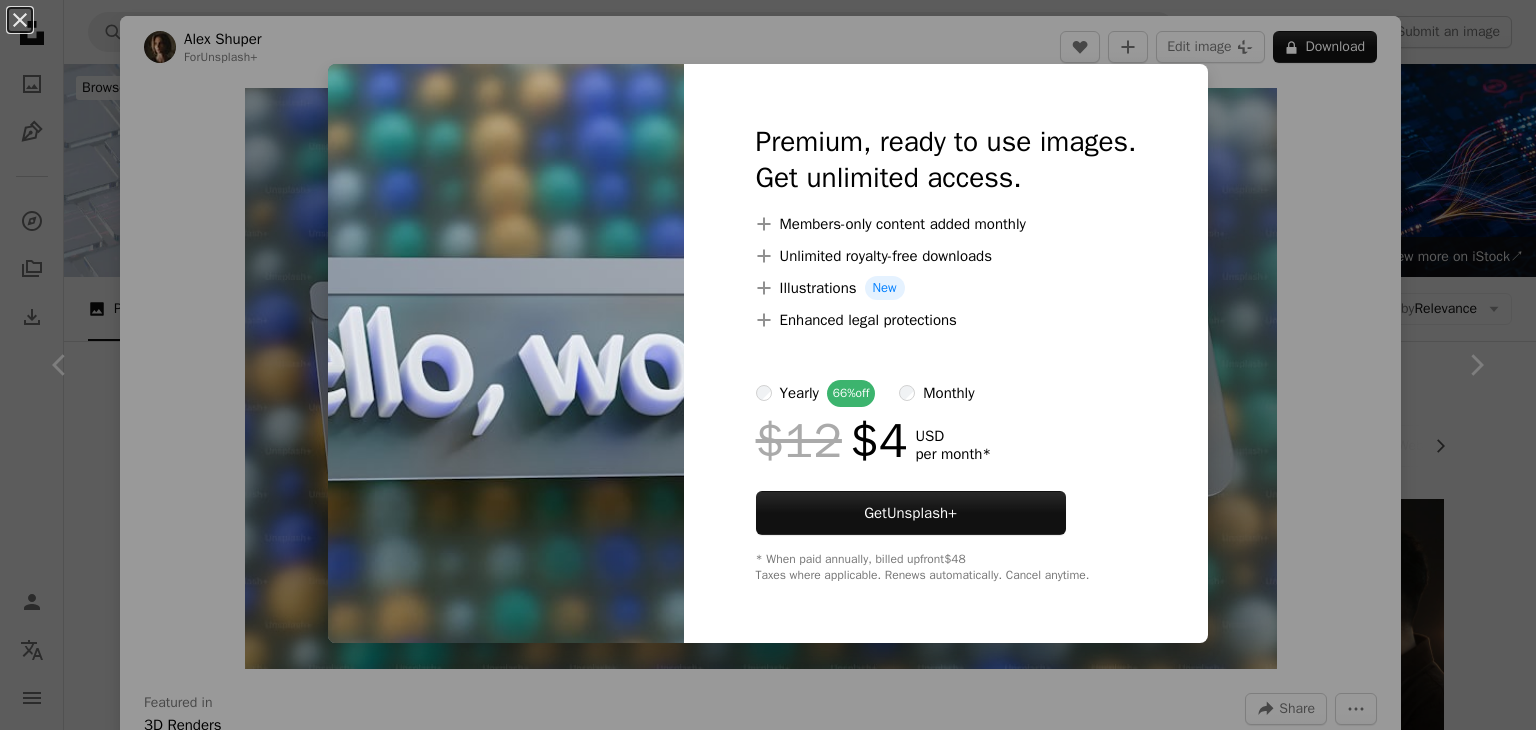 scroll, scrollTop: 1300, scrollLeft: 0, axis: vertical 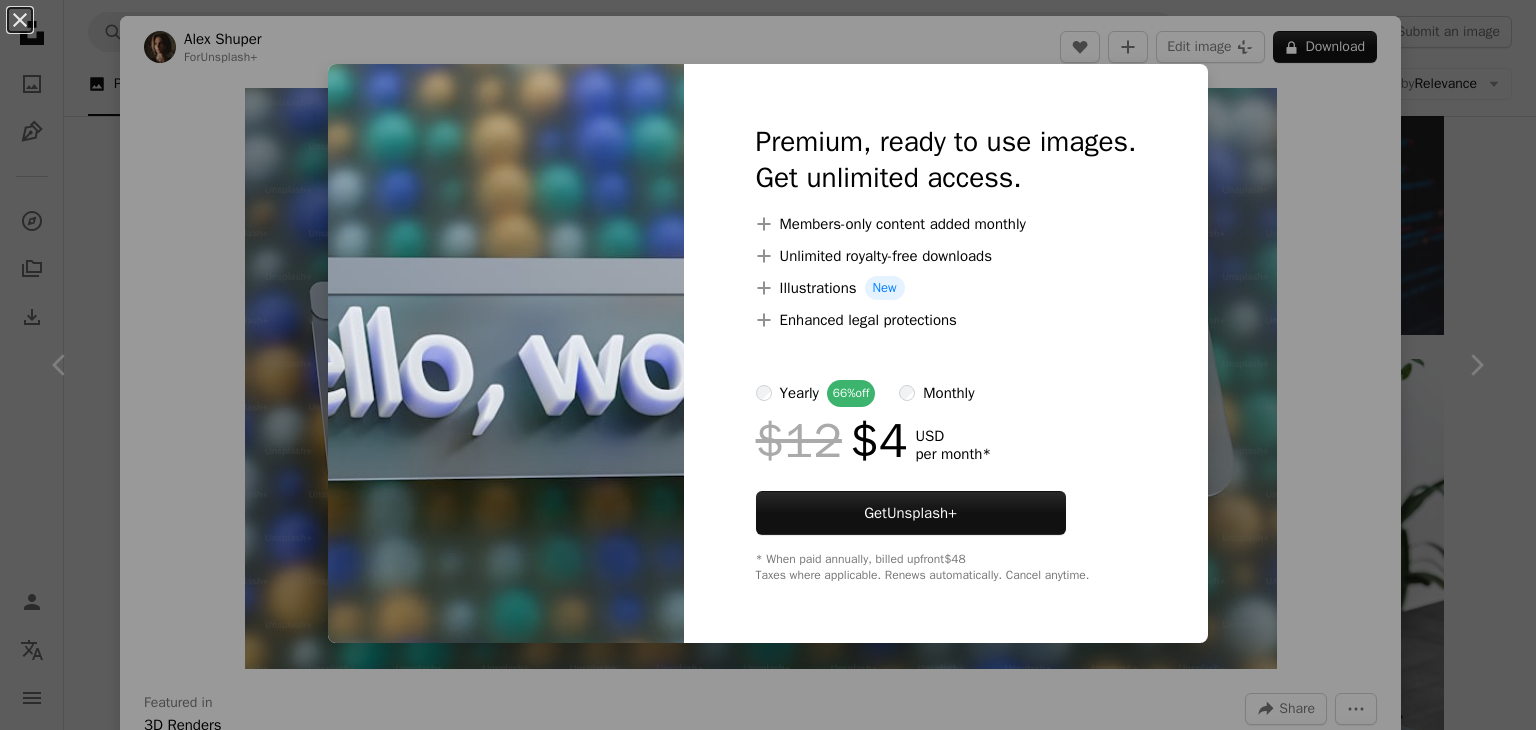 click on "An X shape Premium, ready to use images. Get unlimited access. A plus sign Members-only content added monthly A plus sign Unlimited royalty-free downloads A plus sign Illustrations  New A plus sign Enhanced legal protections yearly 66%  off monthly $12   $4 USD per month * Get  Unsplash+ * When paid annually, billed upfront  $48 Taxes where applicable. Renews automatically. Cancel anytime." at bounding box center (768, 365) 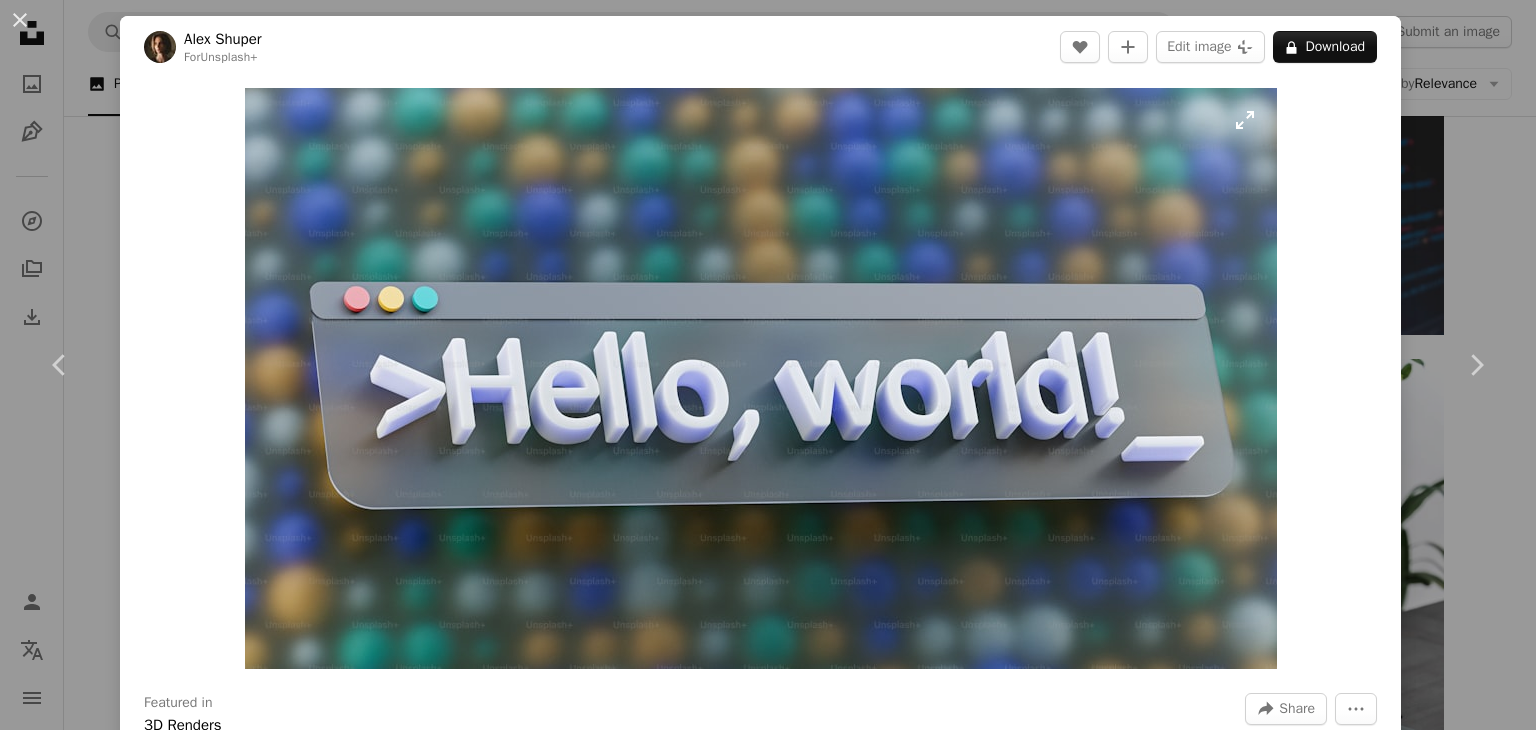 click at bounding box center [761, 378] 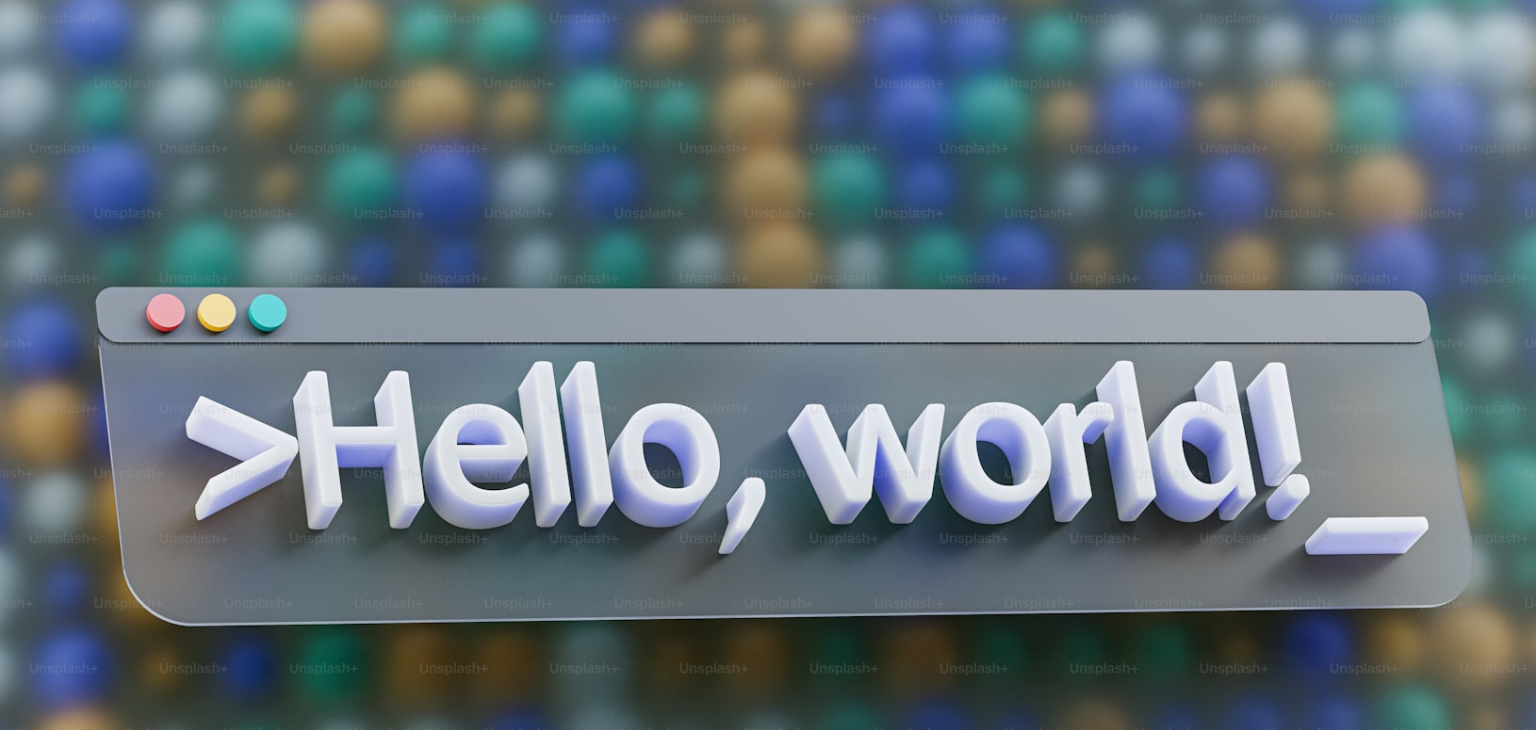 scroll, scrollTop: 59, scrollLeft: 0, axis: vertical 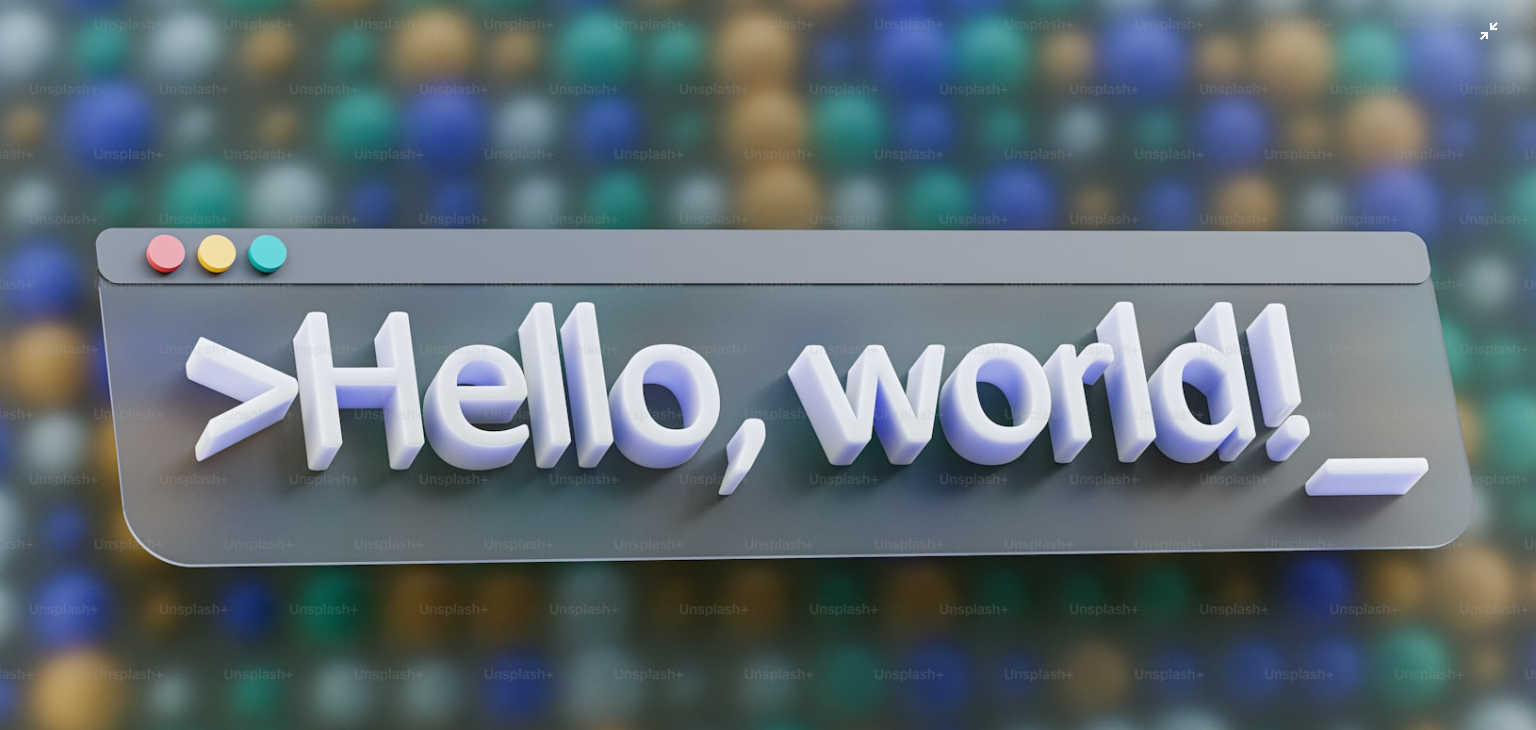 click at bounding box center [768, 372] 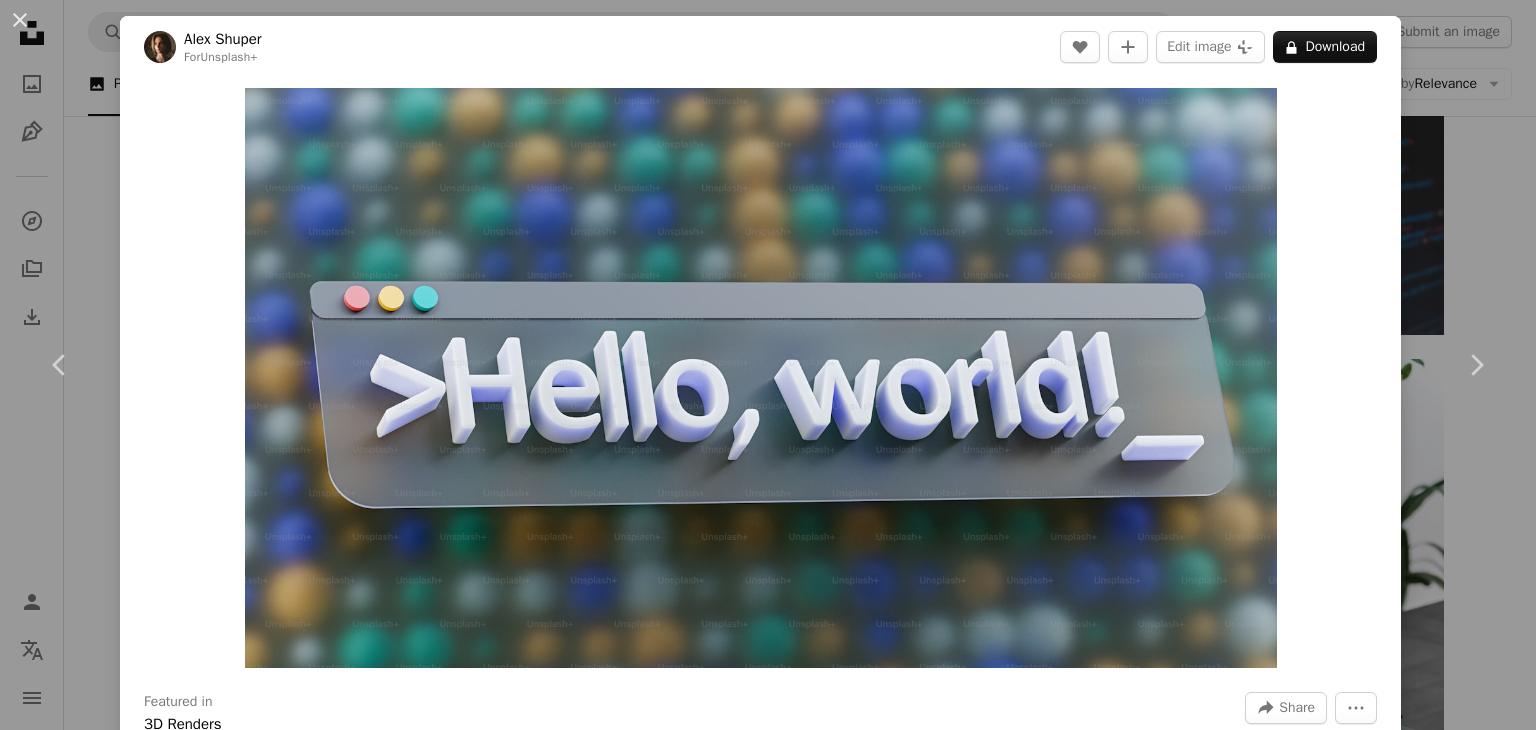 click at bounding box center [761, 378] 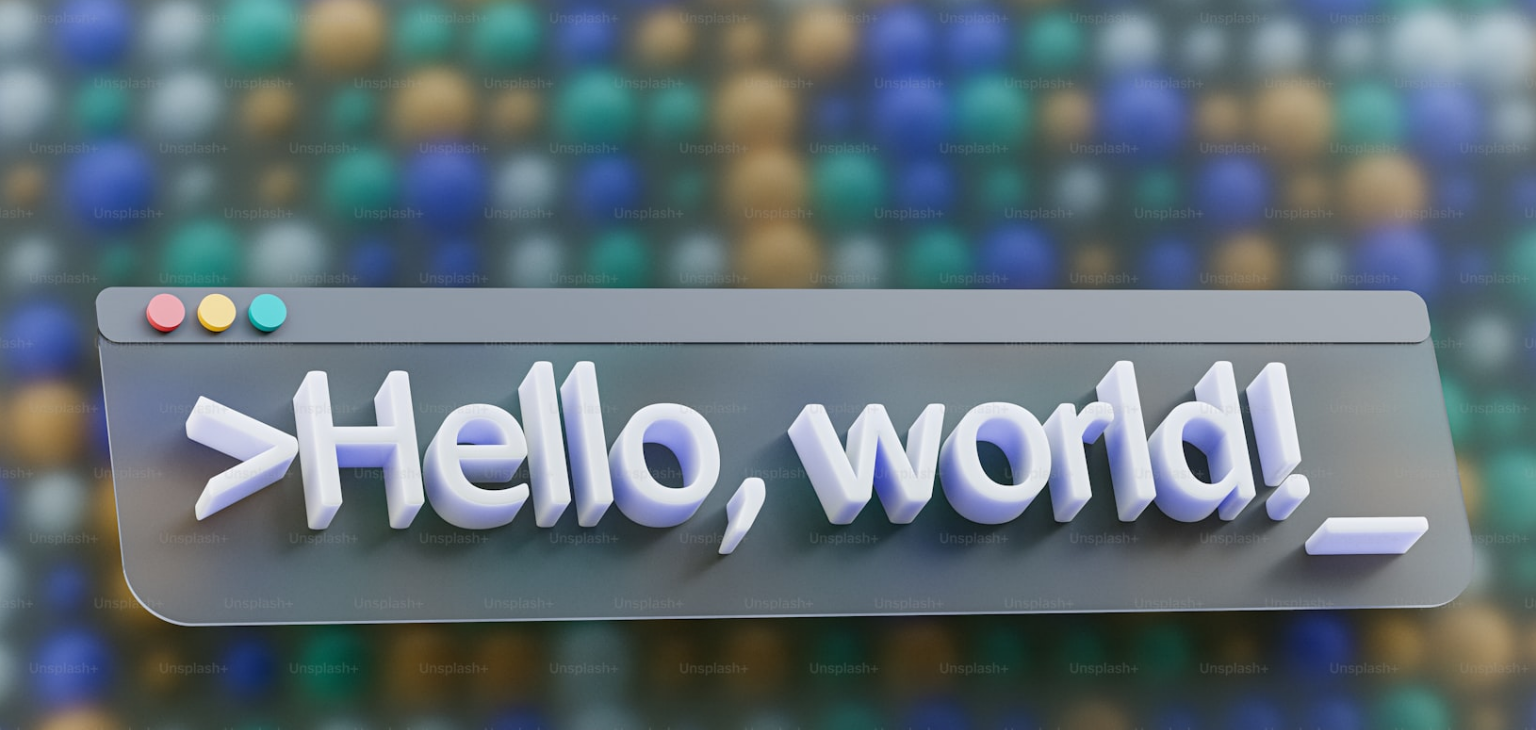 scroll, scrollTop: 59, scrollLeft: 0, axis: vertical 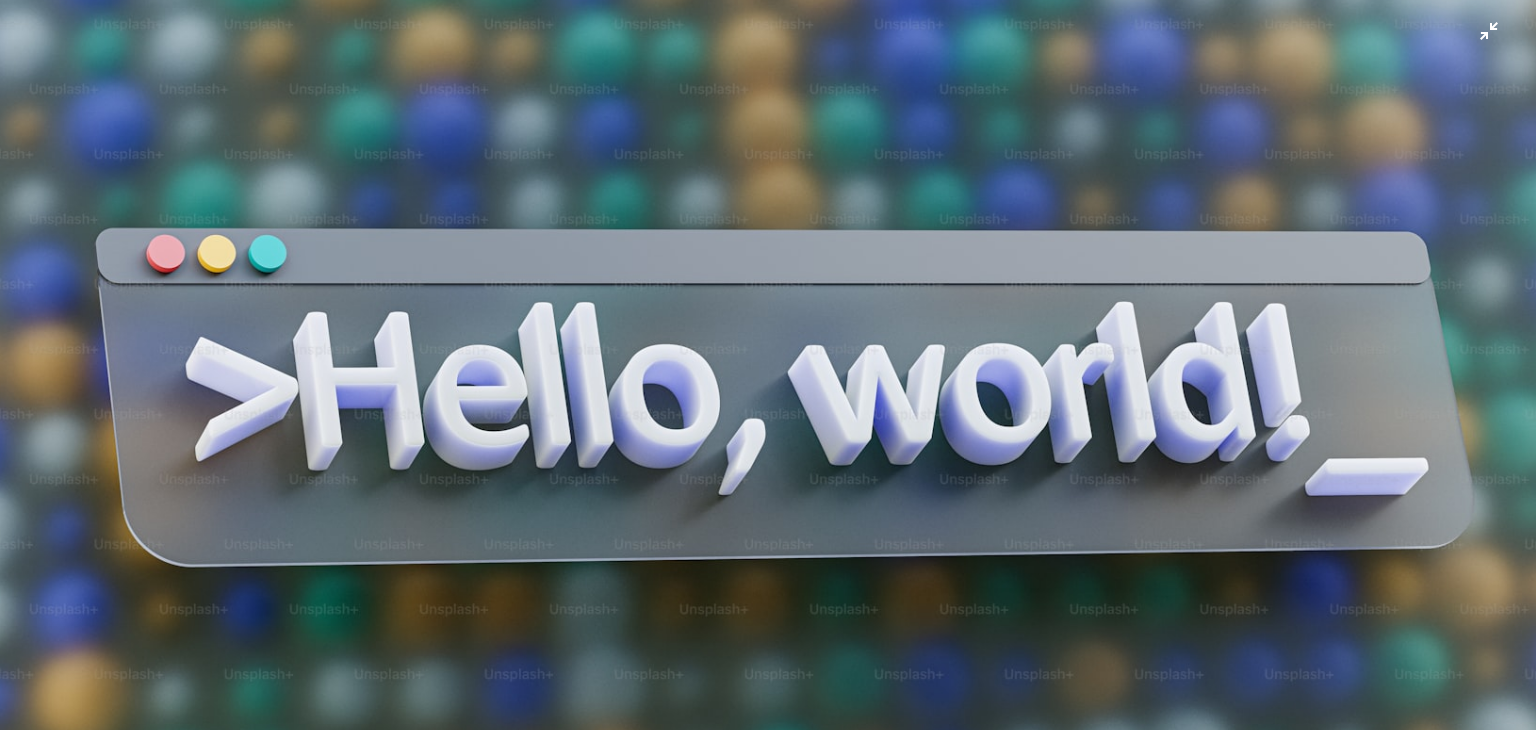 click at bounding box center [768, 372] 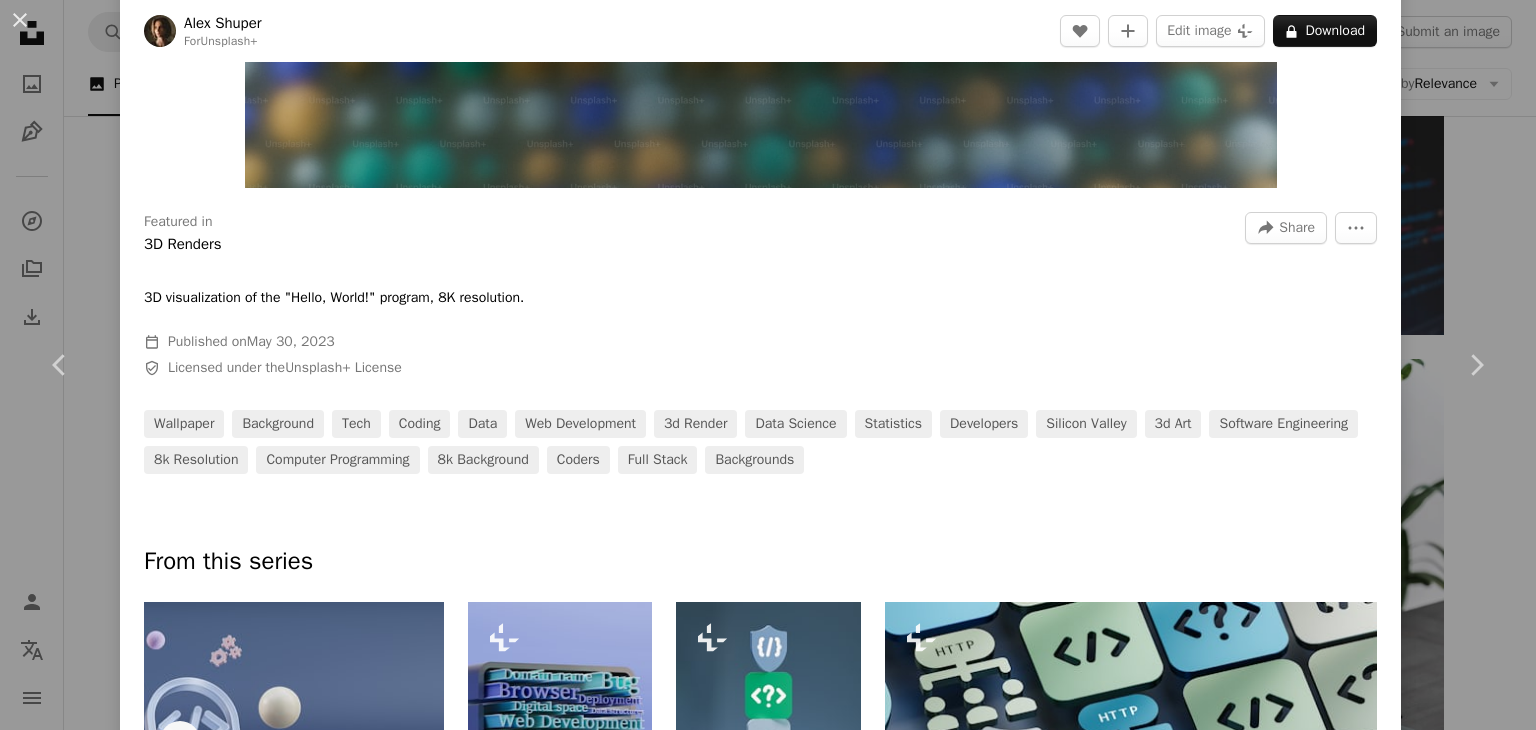 scroll, scrollTop: 500, scrollLeft: 0, axis: vertical 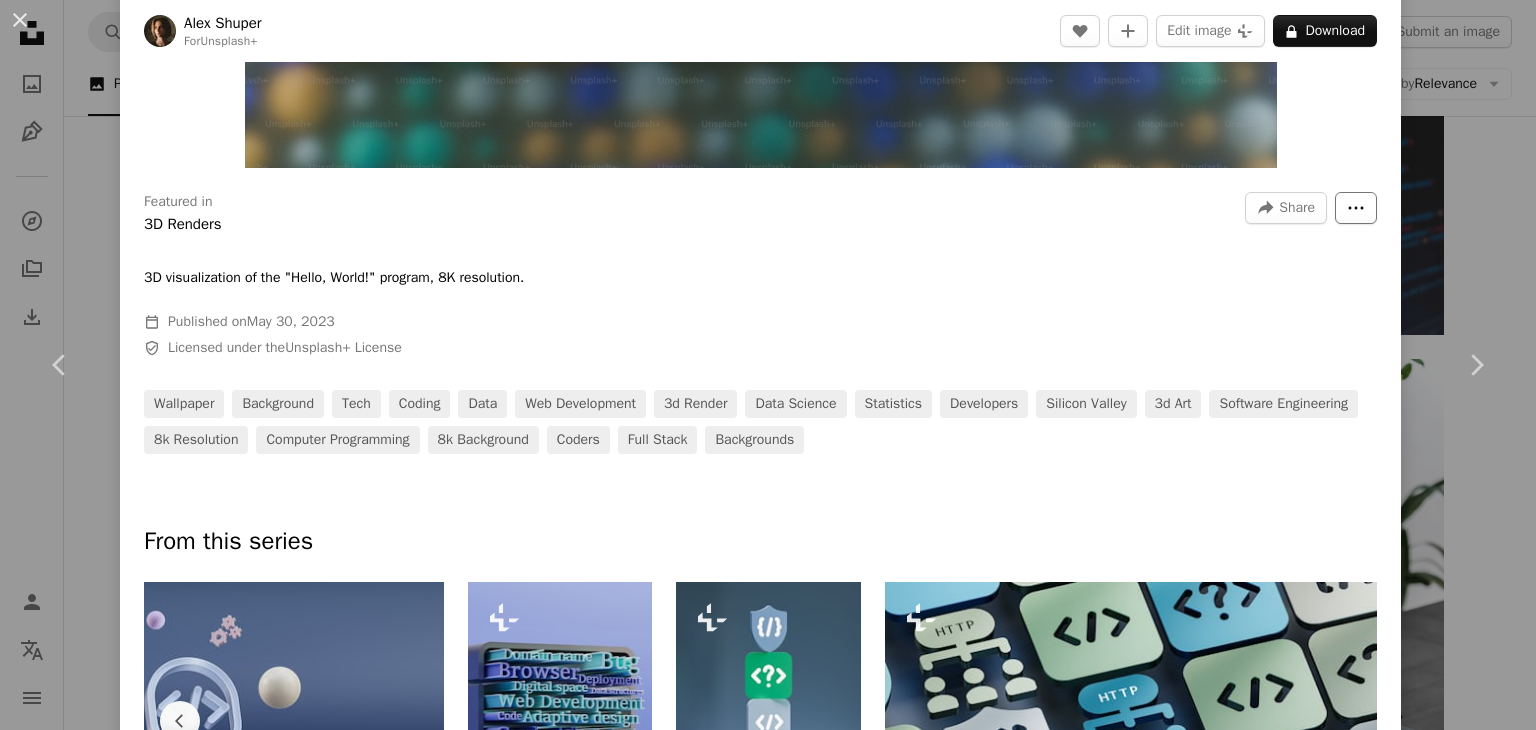 click on "More Actions" at bounding box center (1356, 208) 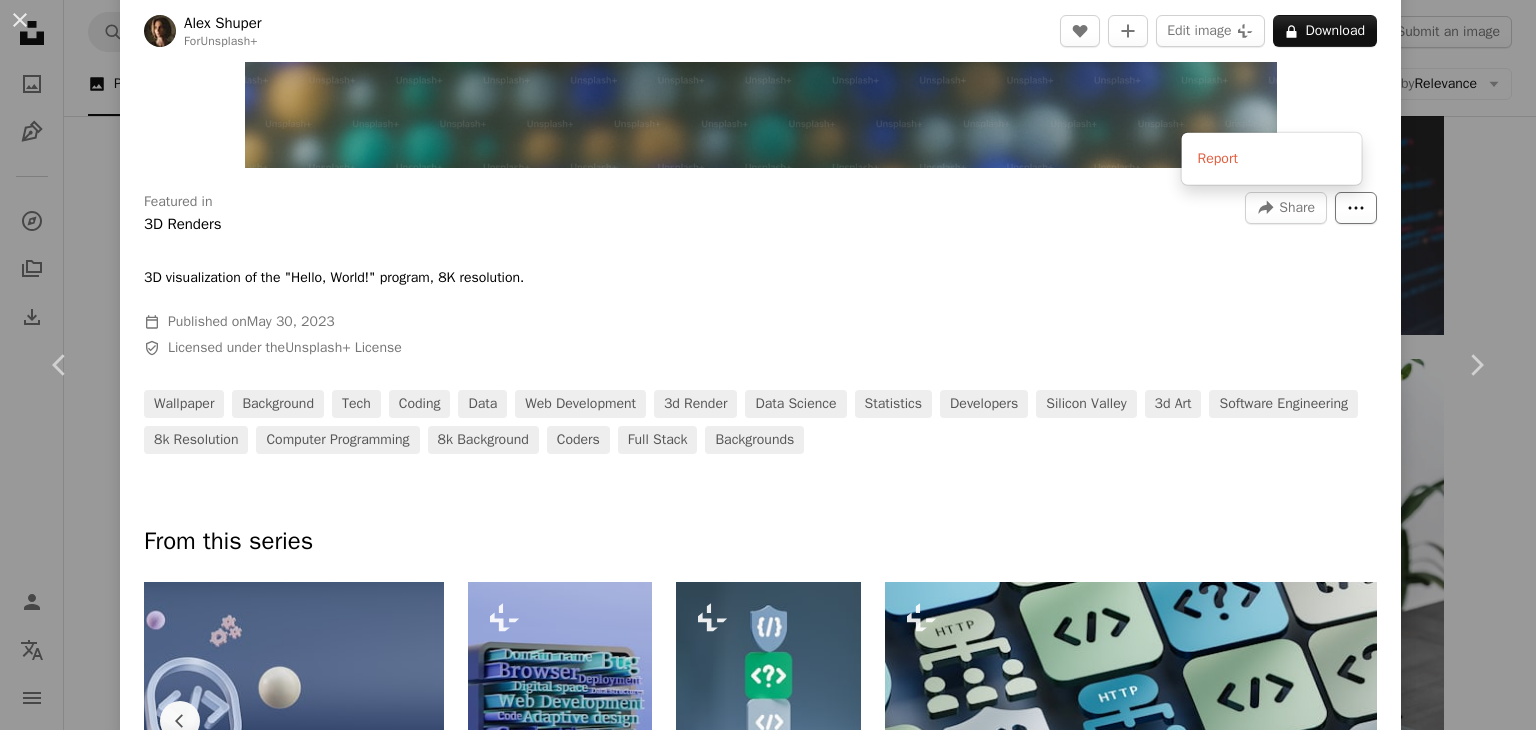 click on "More Actions" at bounding box center (1356, 208) 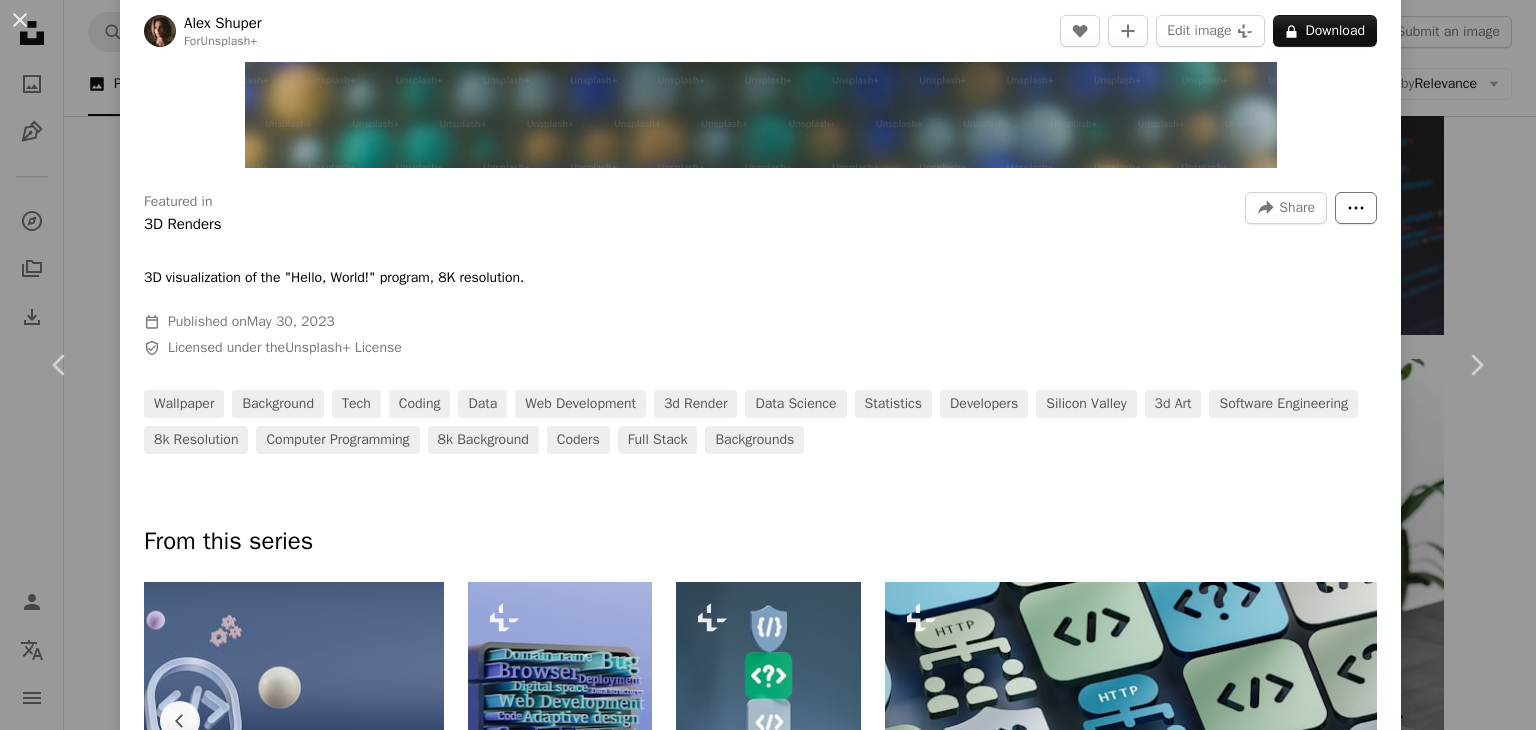 scroll, scrollTop: 0, scrollLeft: 0, axis: both 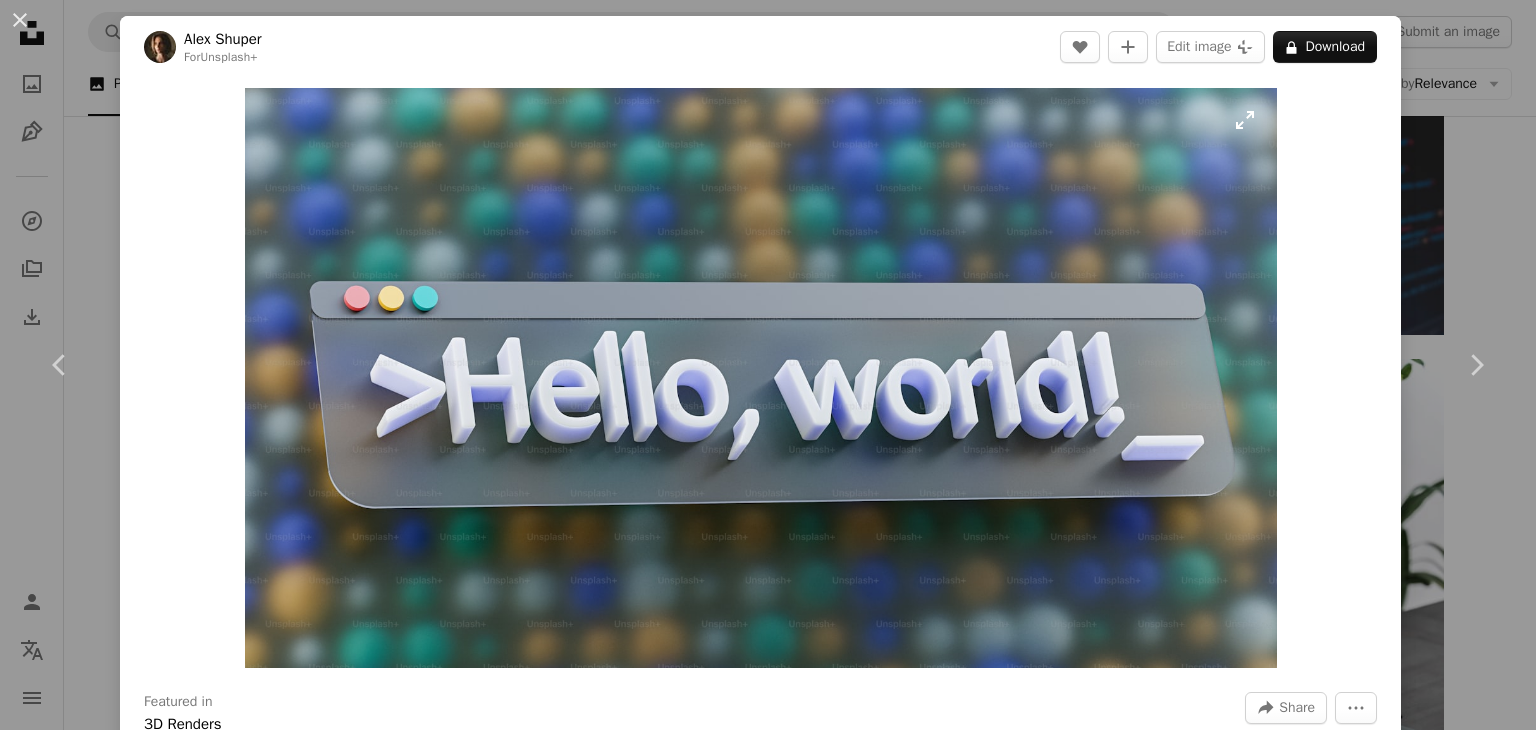 click at bounding box center (761, 378) 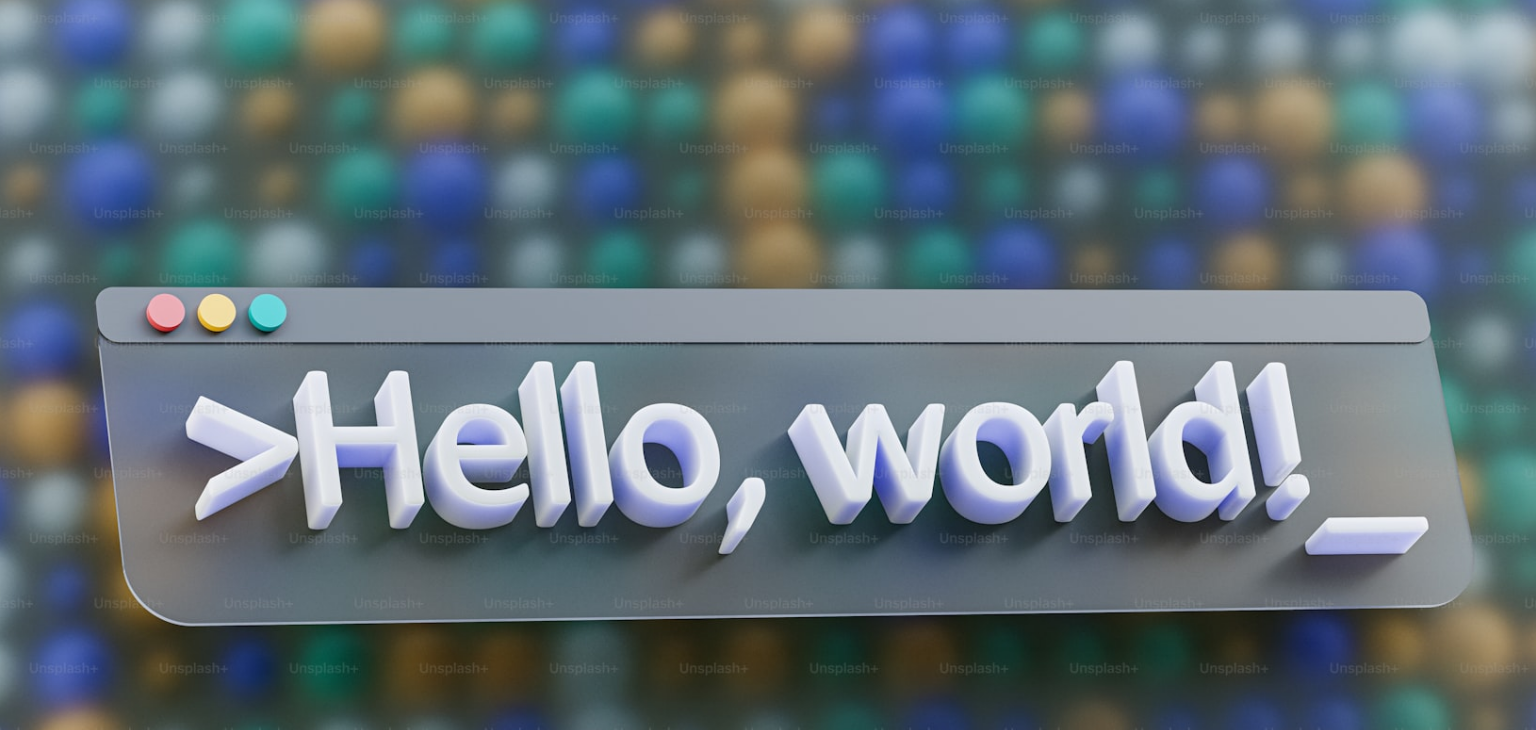 scroll, scrollTop: 59, scrollLeft: 0, axis: vertical 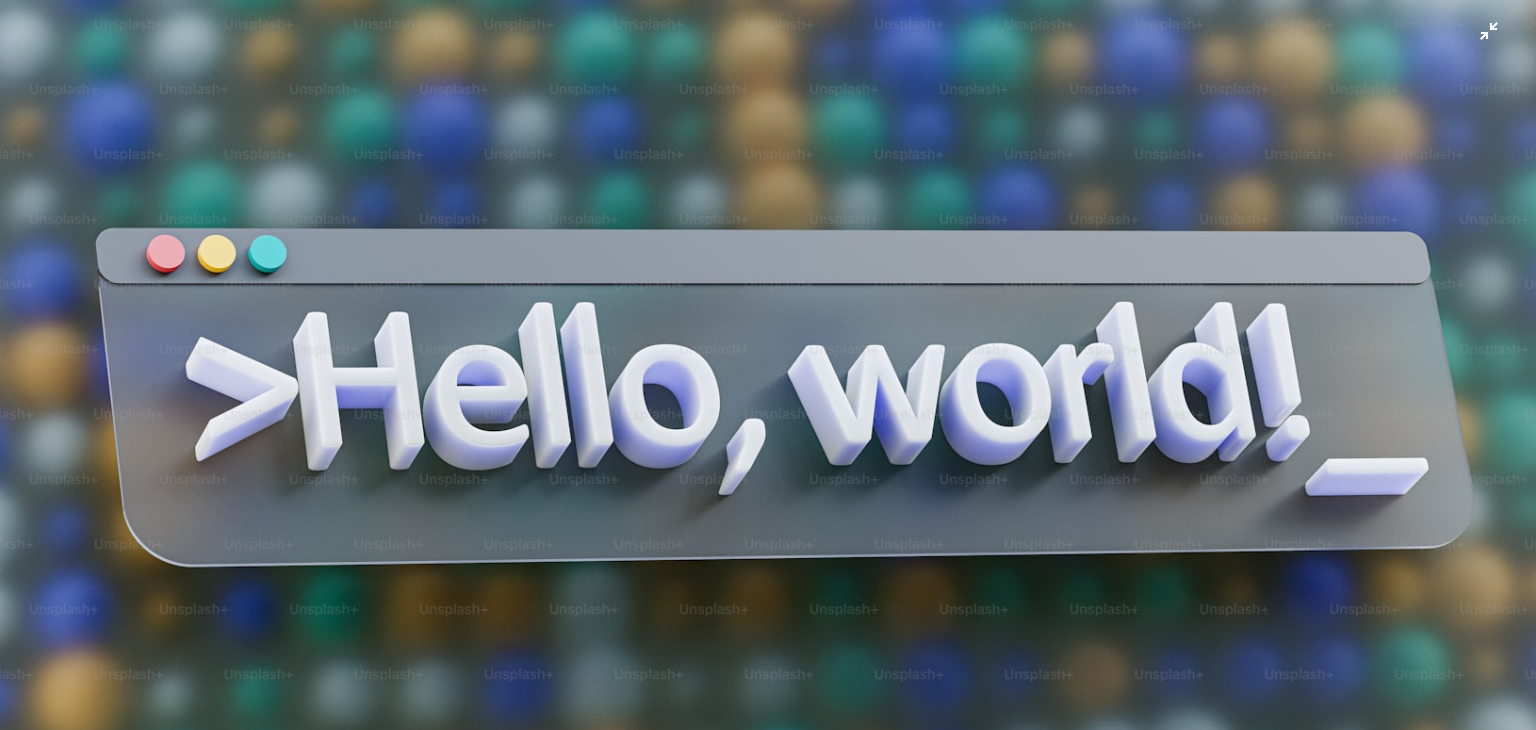 click at bounding box center [768, 372] 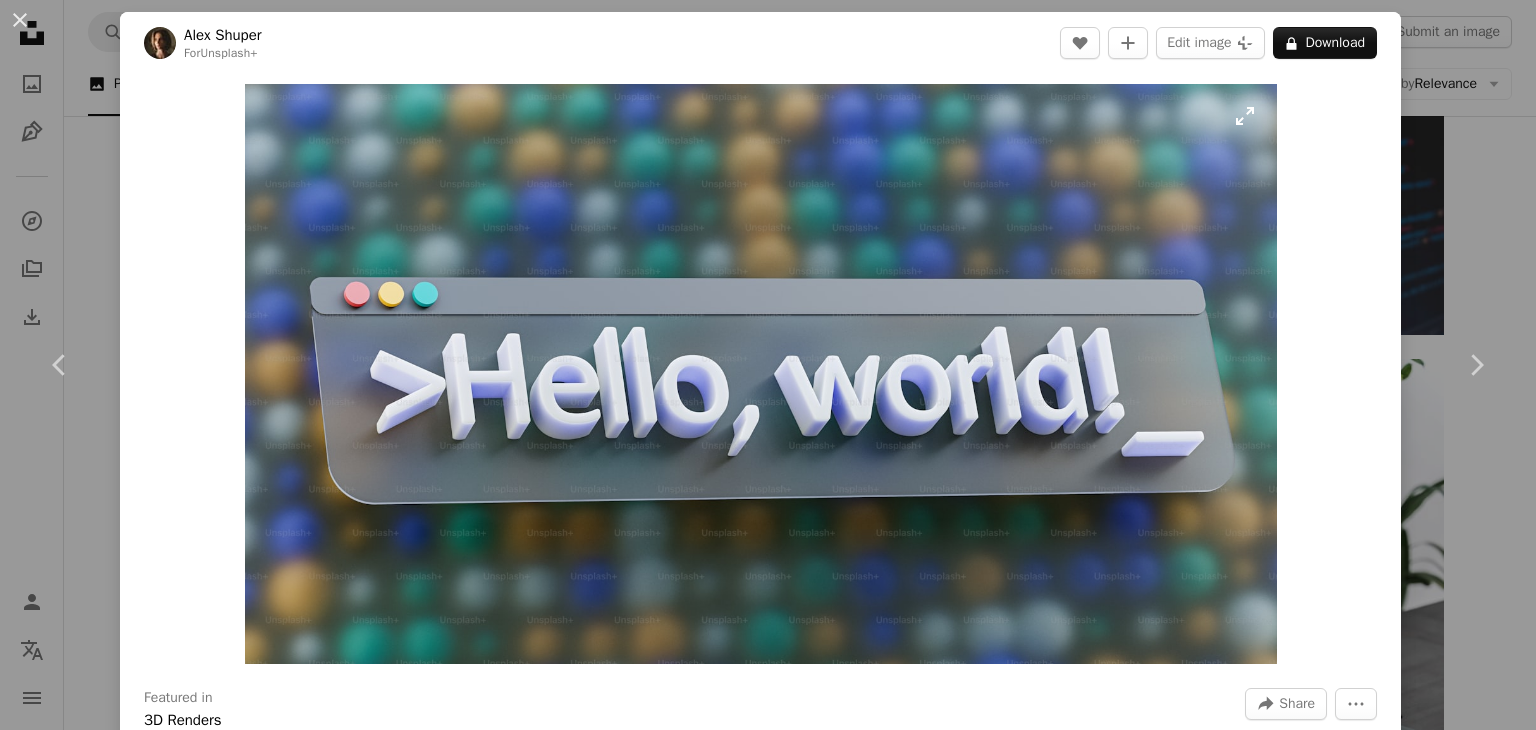 scroll, scrollTop: 0, scrollLeft: 0, axis: both 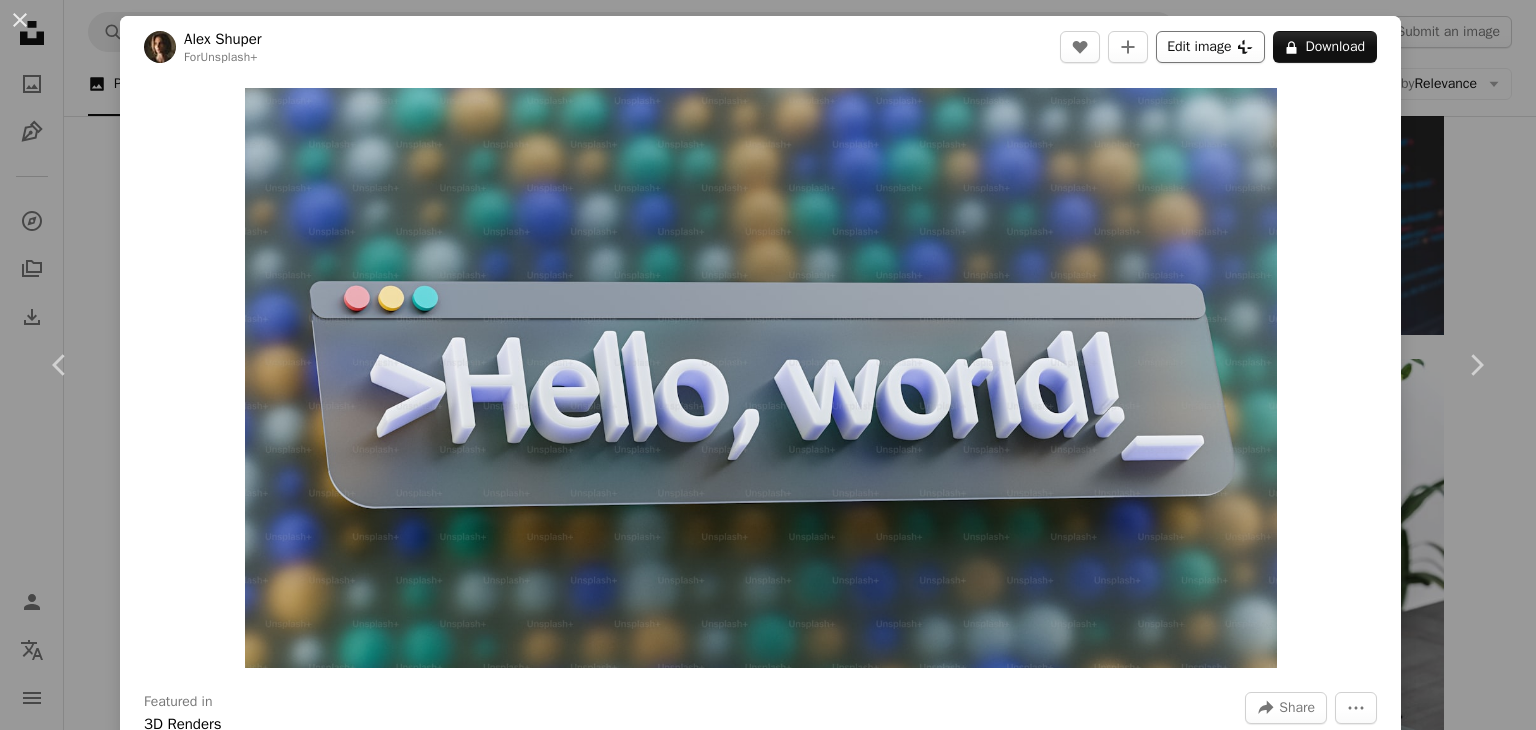 click on "Edit image   Plus sign for Unsplash+" at bounding box center [1210, 47] 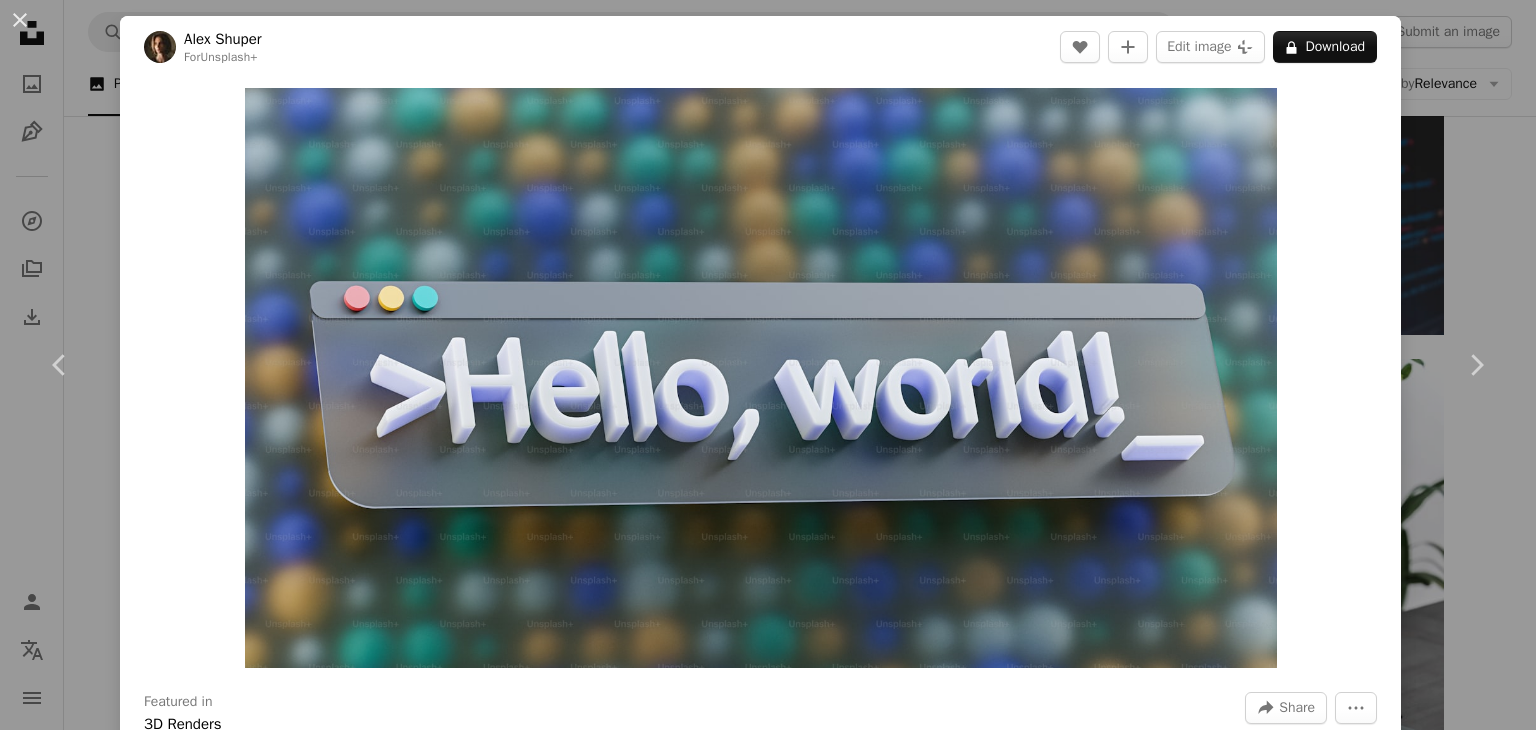 click on "An X shape Premium, ready to use images. Get unlimited access. A plus sign Members-only content added monthly A plus sign Unlimited royalty-free downloads A plus sign Illustrations  New A plus sign Enhanced legal protections yearly 66%  off monthly $12   $4 USD per month * Get  Unsplash+ * When paid annually, billed upfront  $48 Taxes where applicable. Renews automatically. Cancel anytime." at bounding box center (768, 3504) 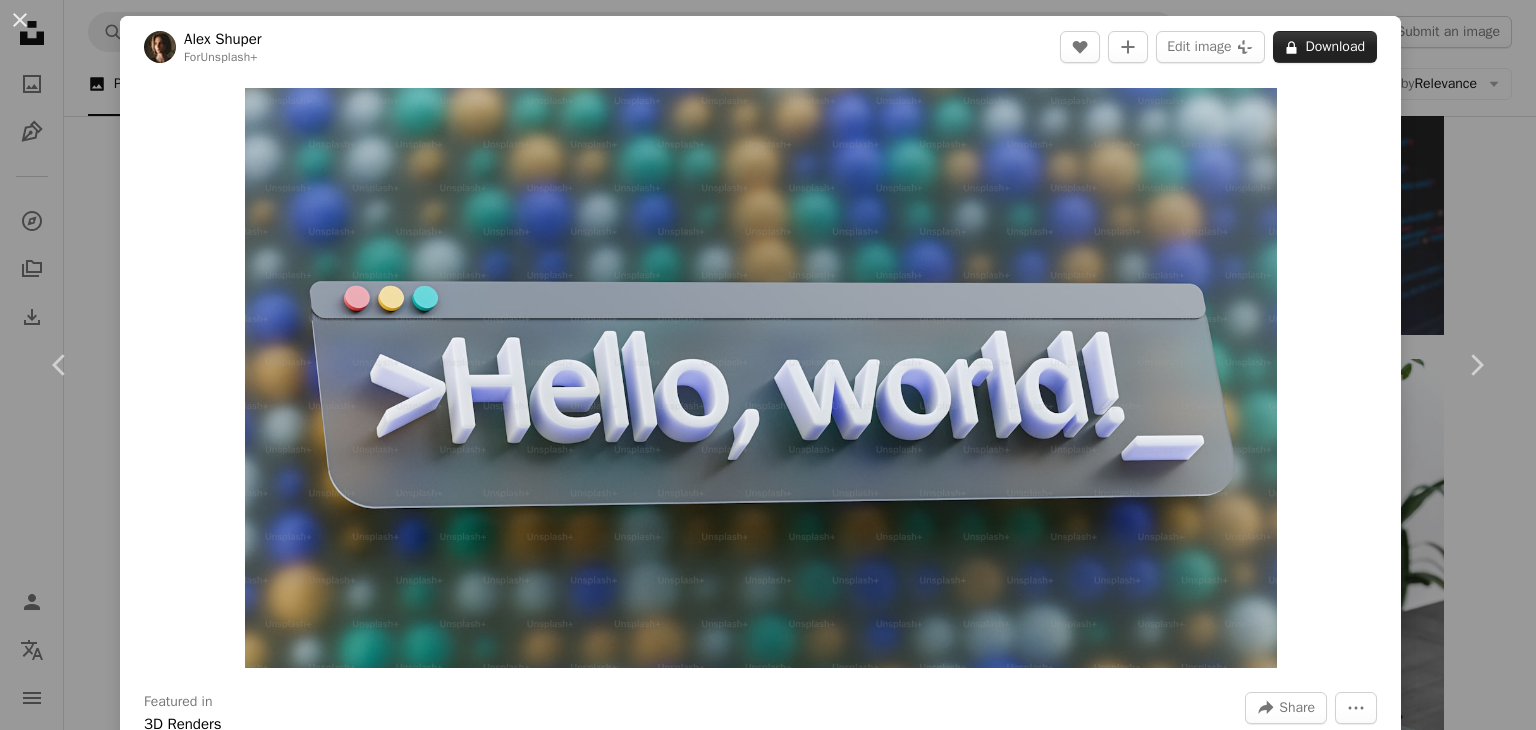 click on "A lock   Download" at bounding box center [1325, 47] 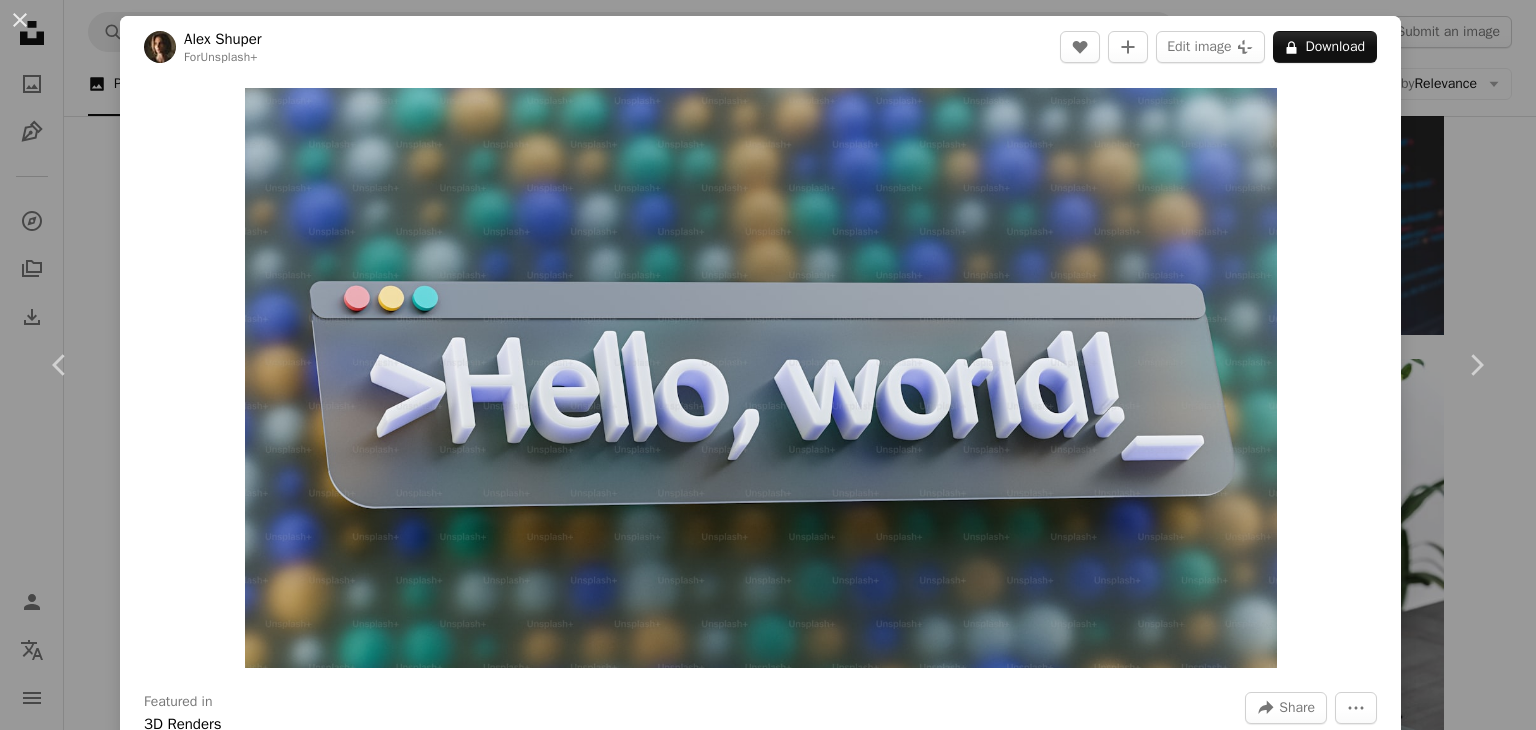 click on "yearly" at bounding box center (799, 3532) 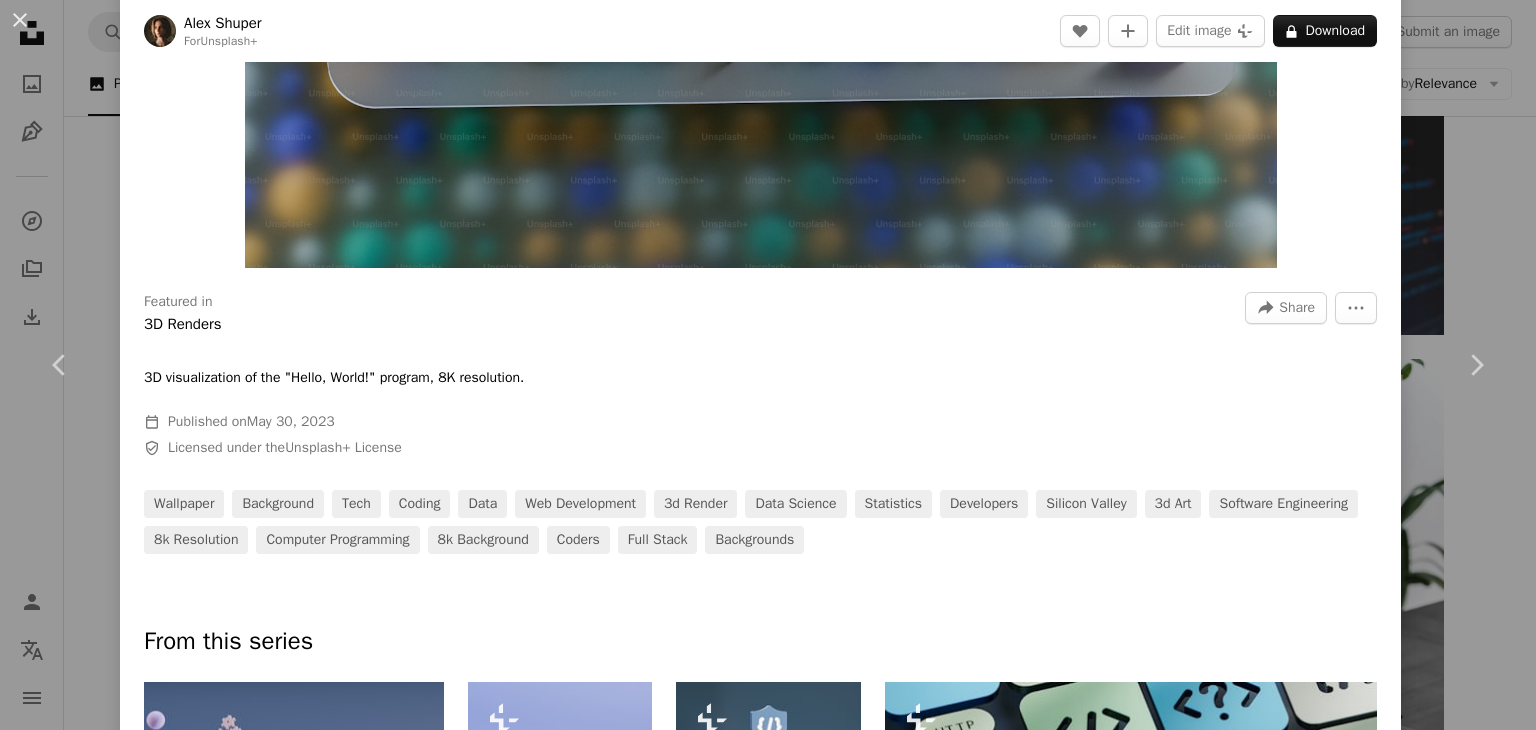 scroll, scrollTop: 0, scrollLeft: 0, axis: both 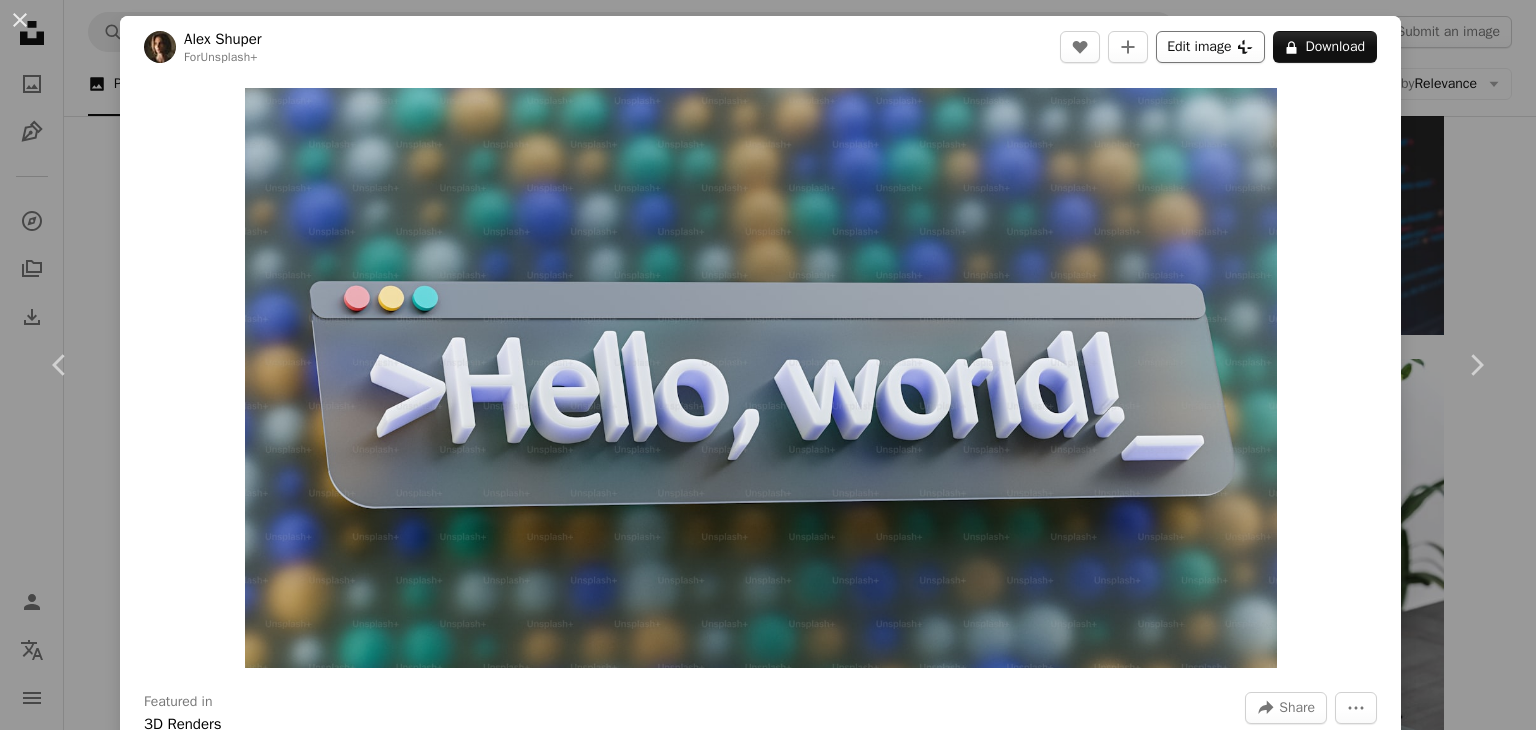 click on "Edit image   Plus sign for Unsplash+" at bounding box center (1210, 47) 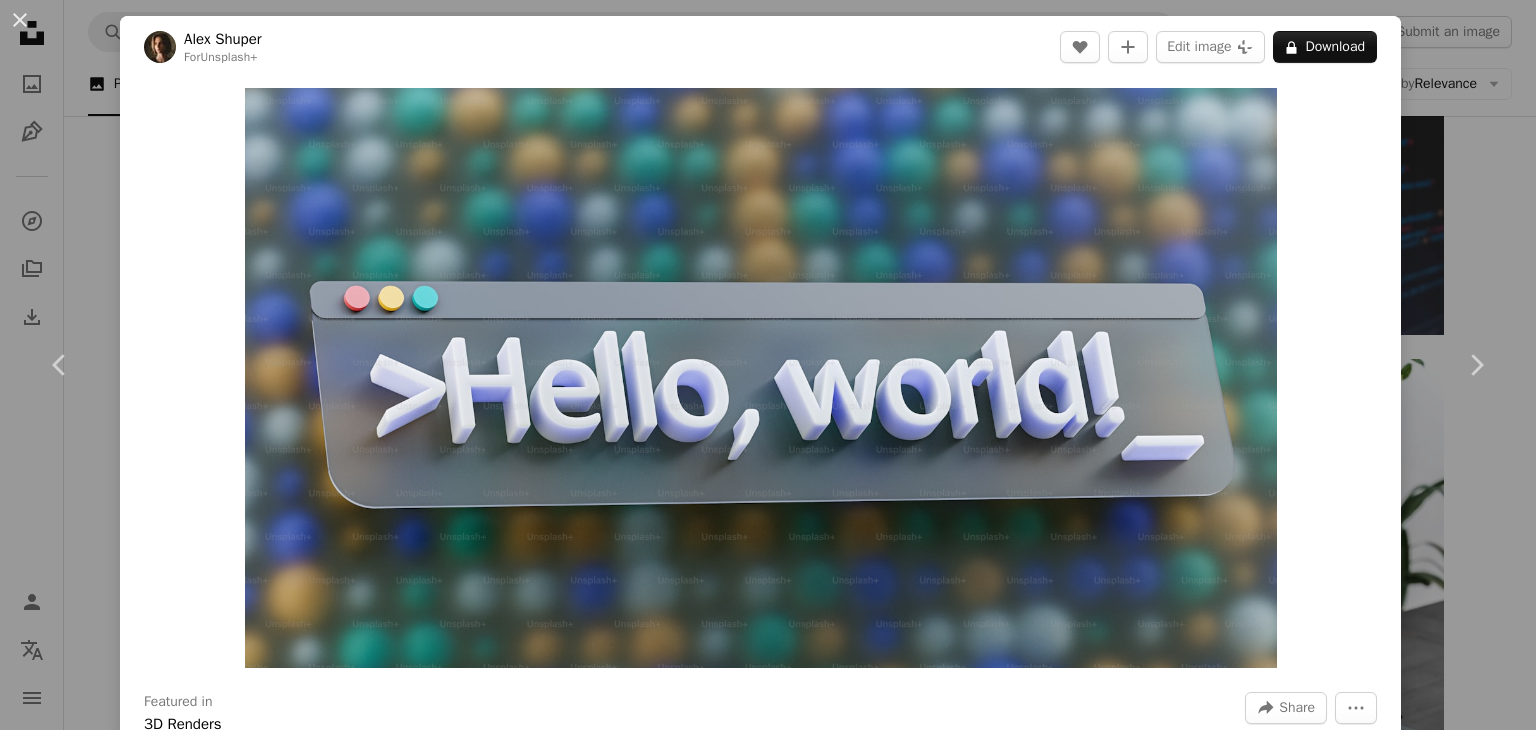 click on "An X shape Premium, ready to use images. Get unlimited access. A plus sign Members-only content added monthly A plus sign Unlimited royalty-free downloads A plus sign Illustrations  New A plus sign Enhanced legal protections yearly 66%  off monthly $12   $4 USD per month * Get  Unsplash+ * When paid annually, billed upfront  $48 Taxes where applicable. Renews automatically. Cancel anytime." at bounding box center [768, 3504] 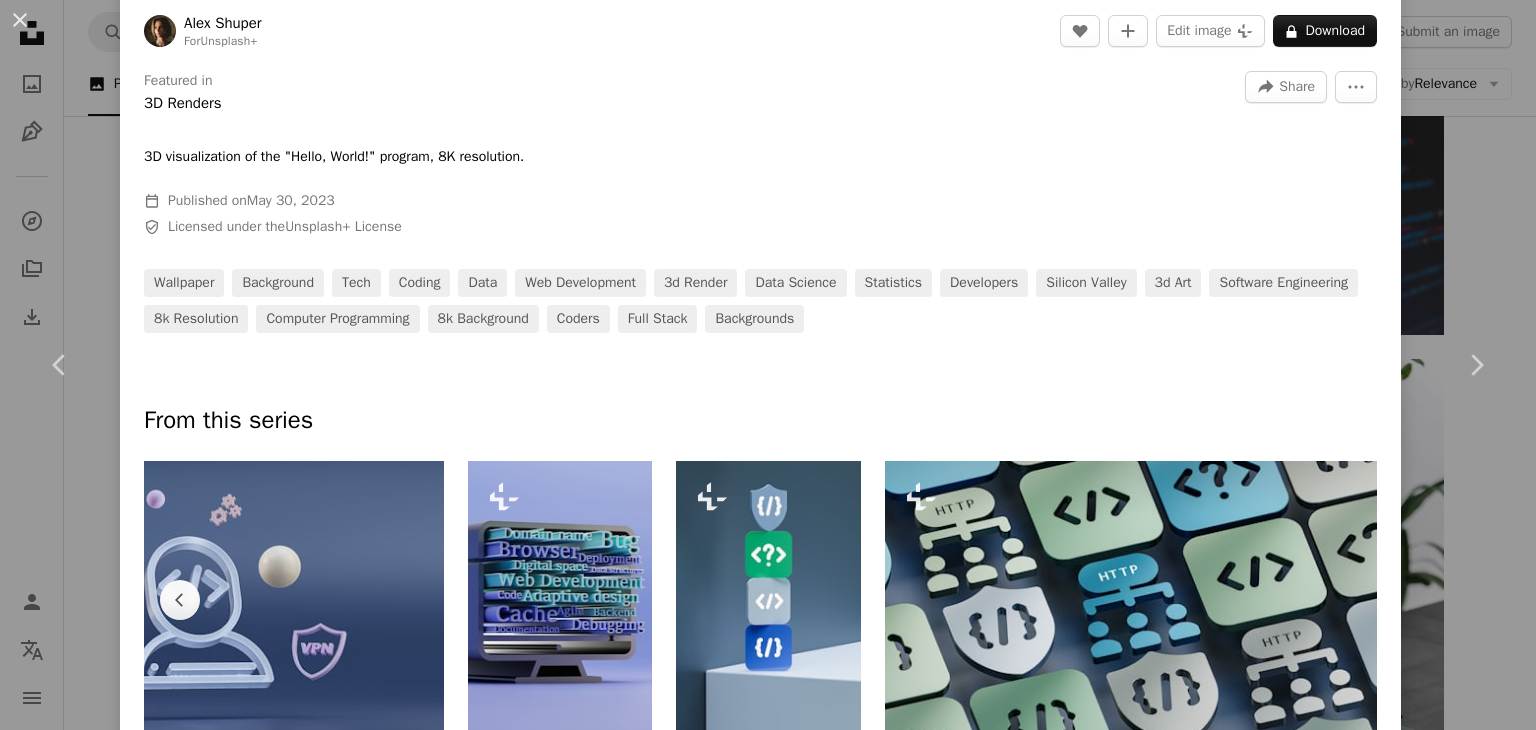 scroll, scrollTop: 600, scrollLeft: 0, axis: vertical 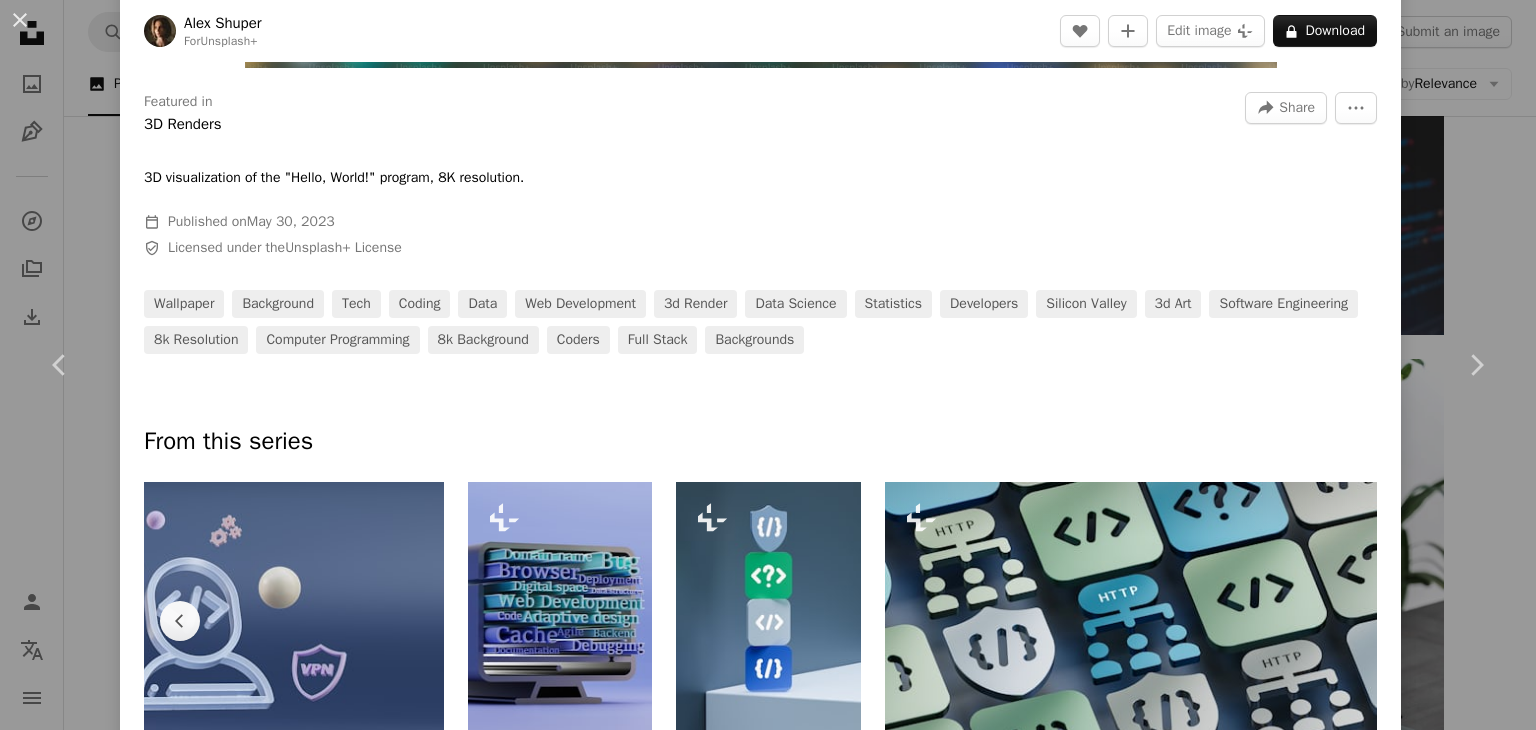 click at bounding box center [1131, 620] 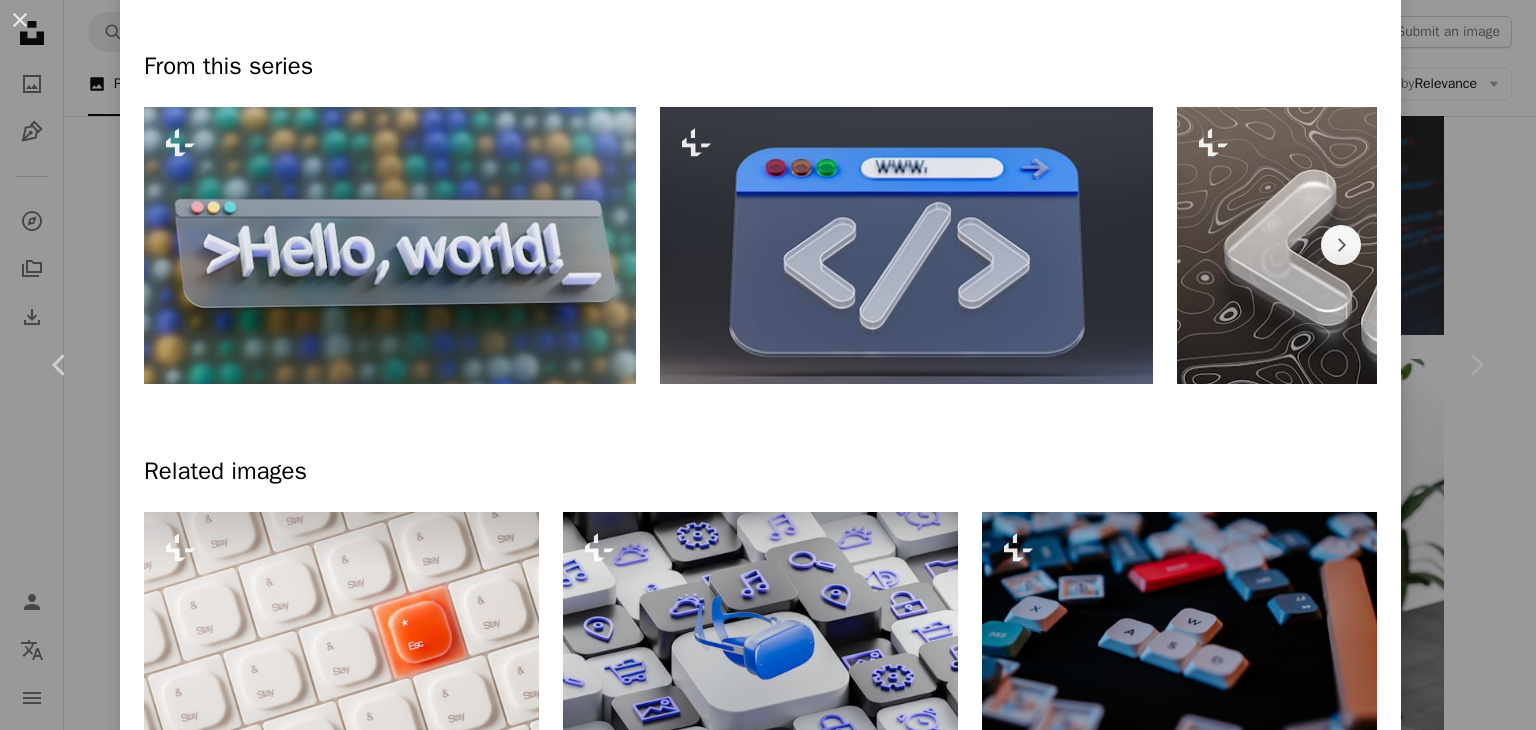 scroll, scrollTop: 900, scrollLeft: 0, axis: vertical 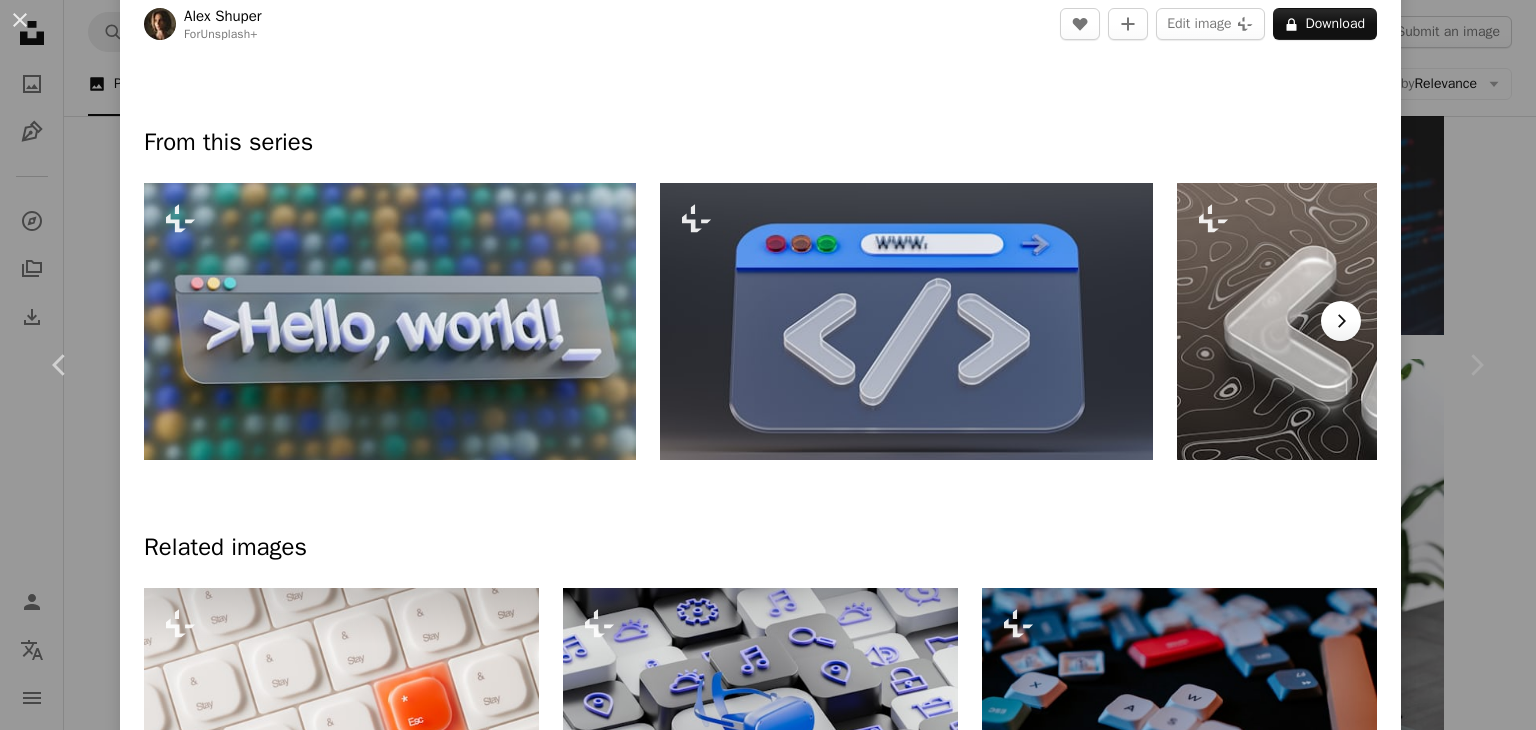 click 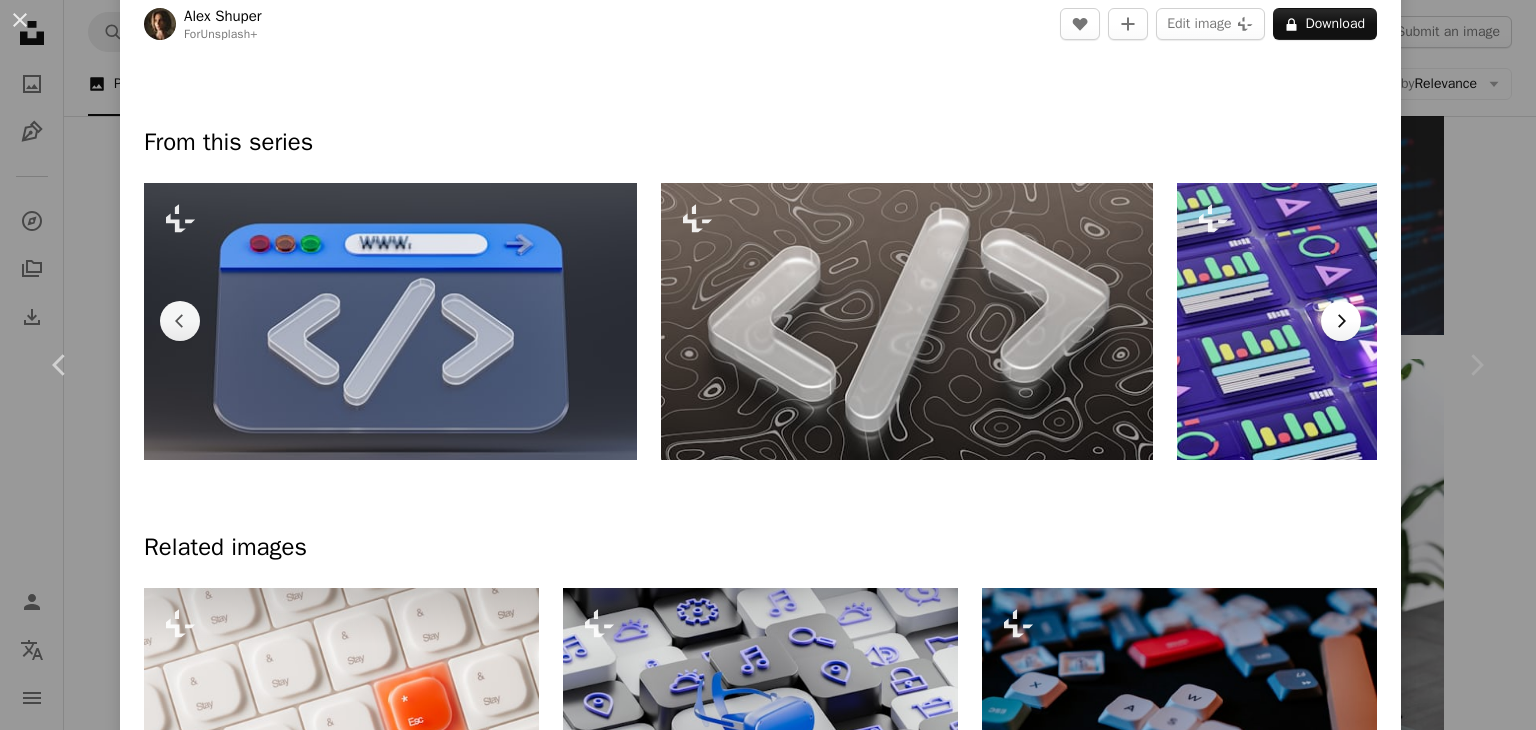click 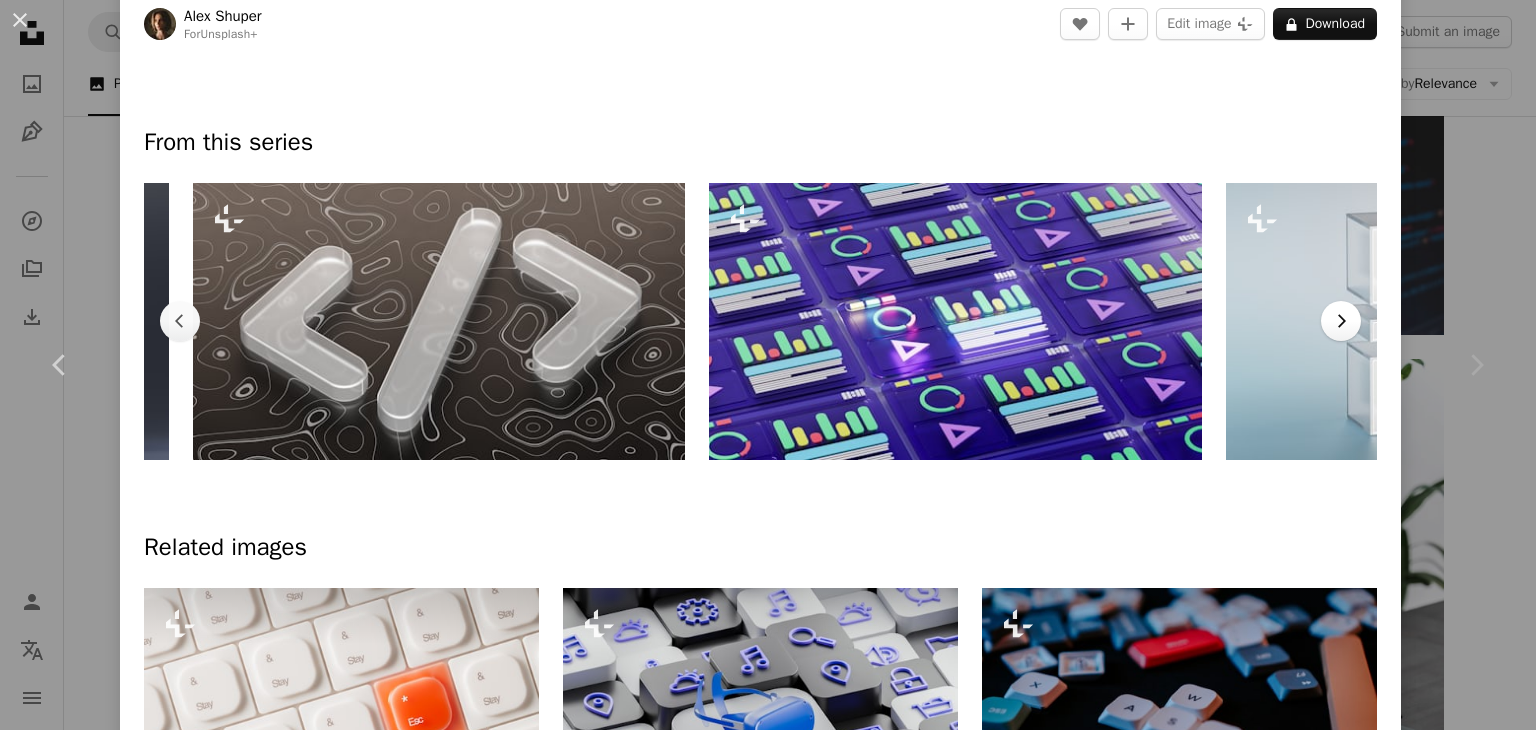 scroll, scrollTop: 0, scrollLeft: 1032, axis: horizontal 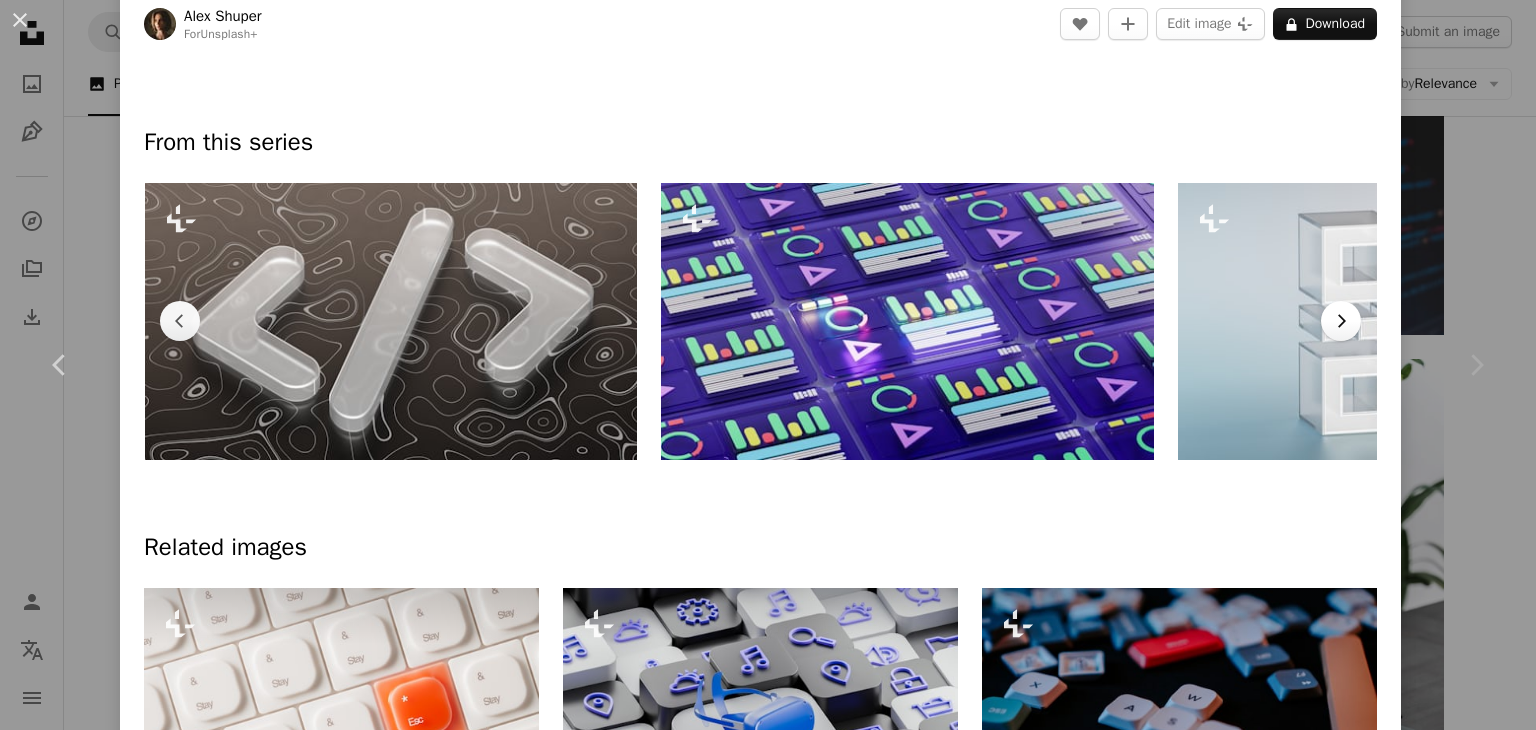 click 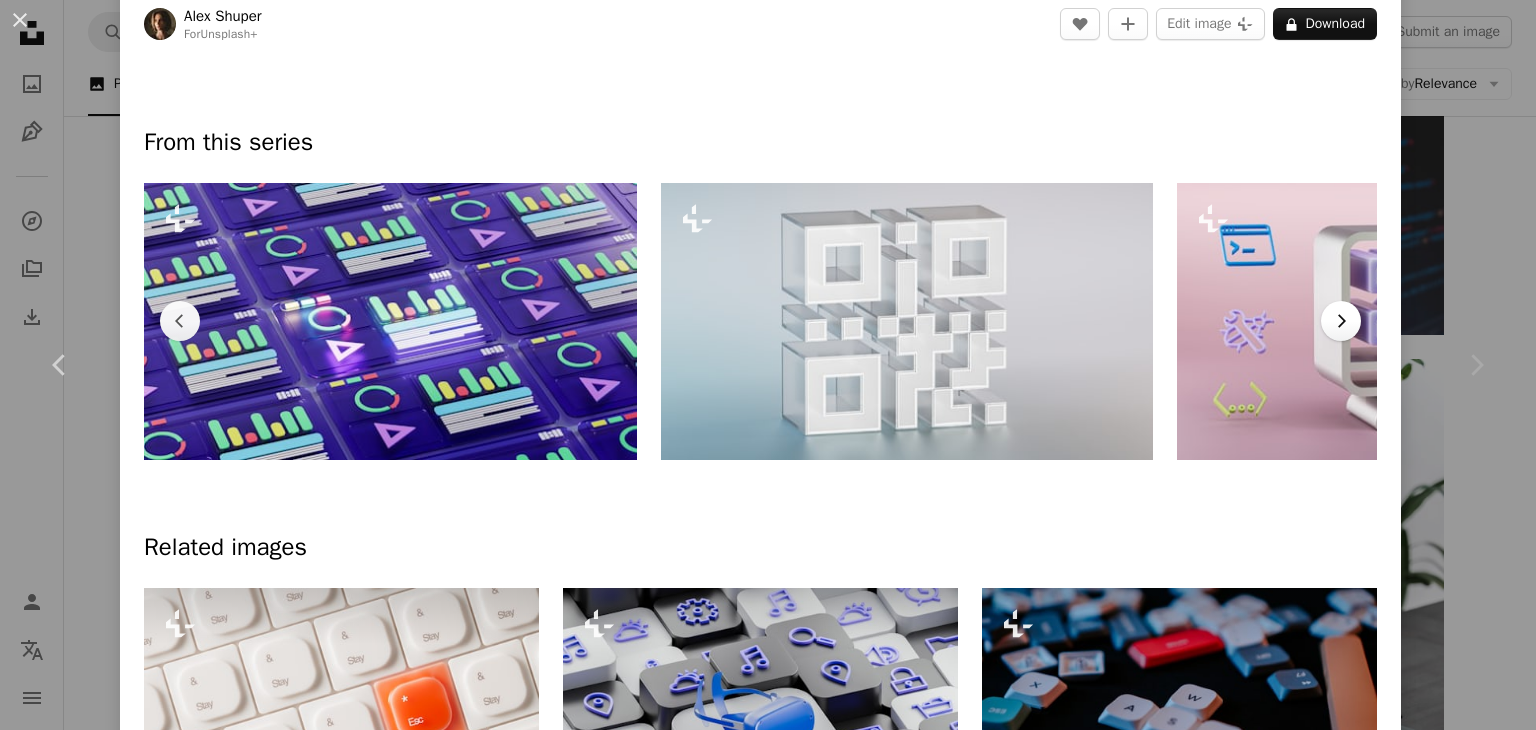 click 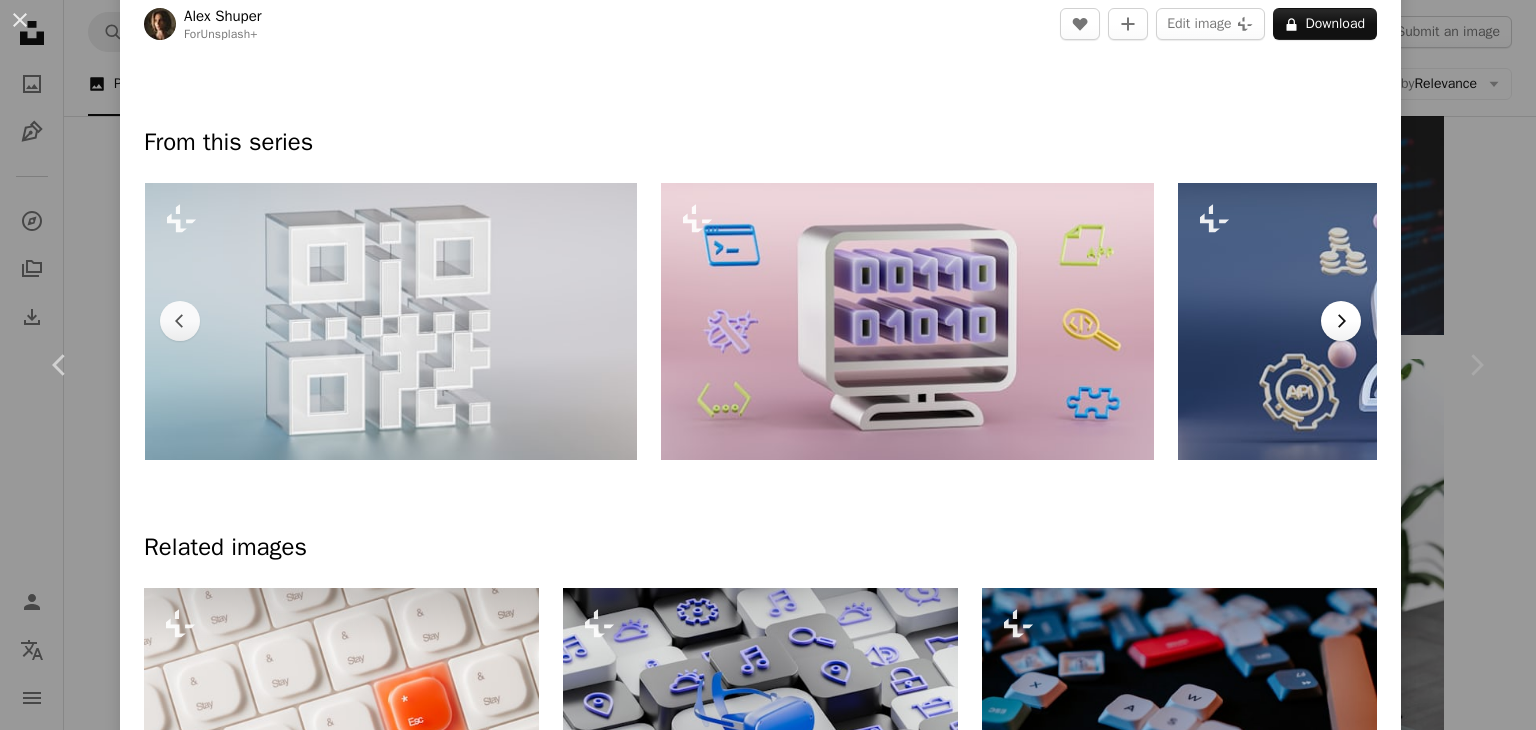 click 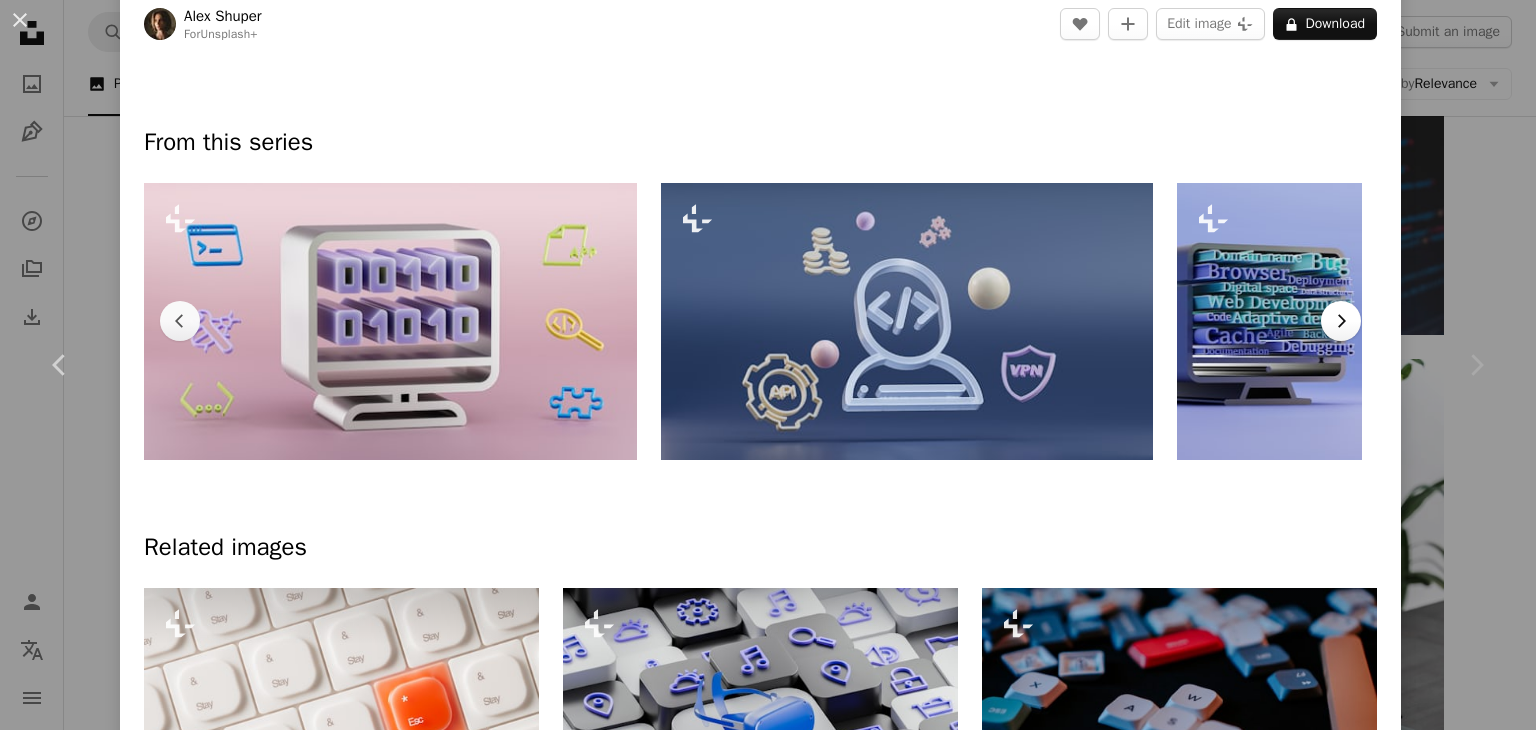 click 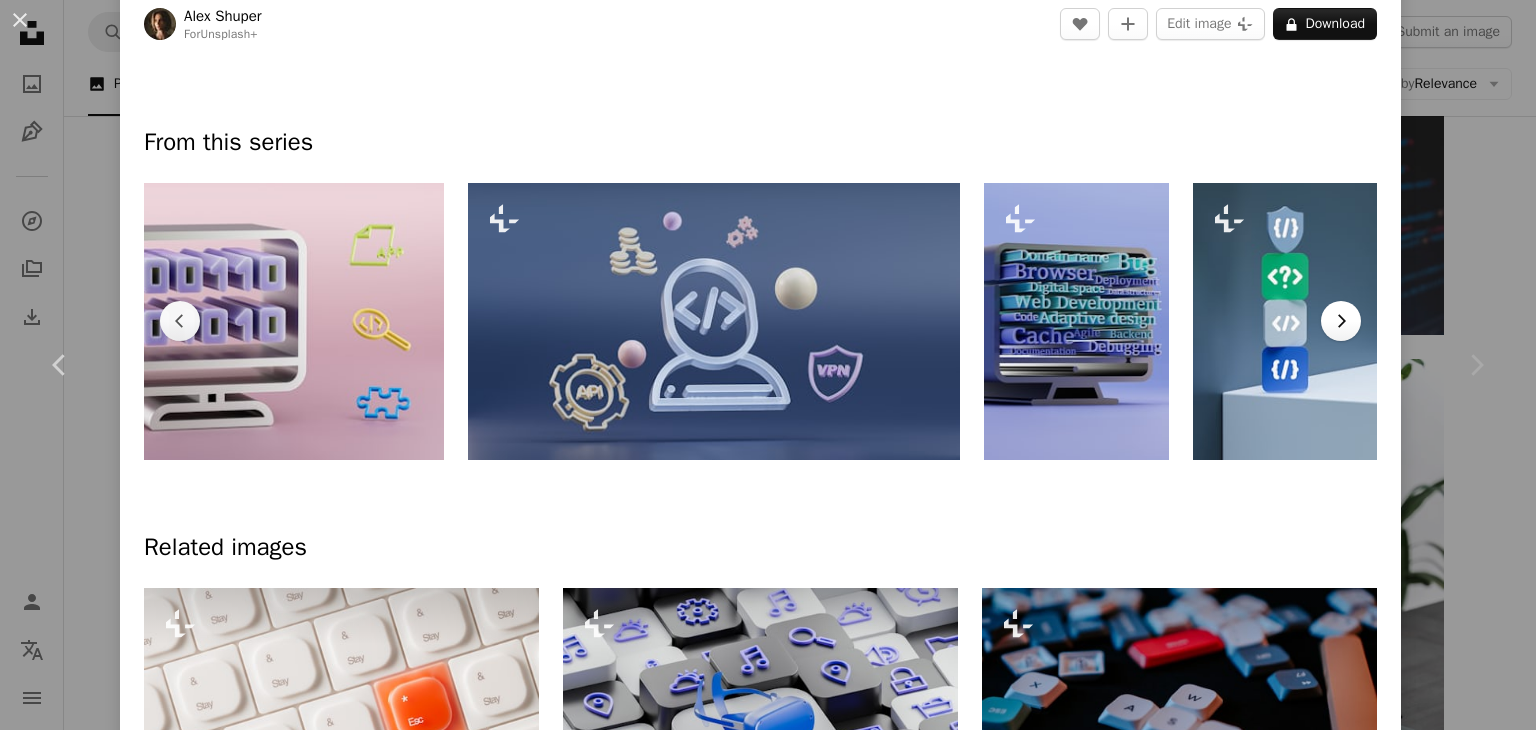 scroll, scrollTop: 0, scrollLeft: 2790, axis: horizontal 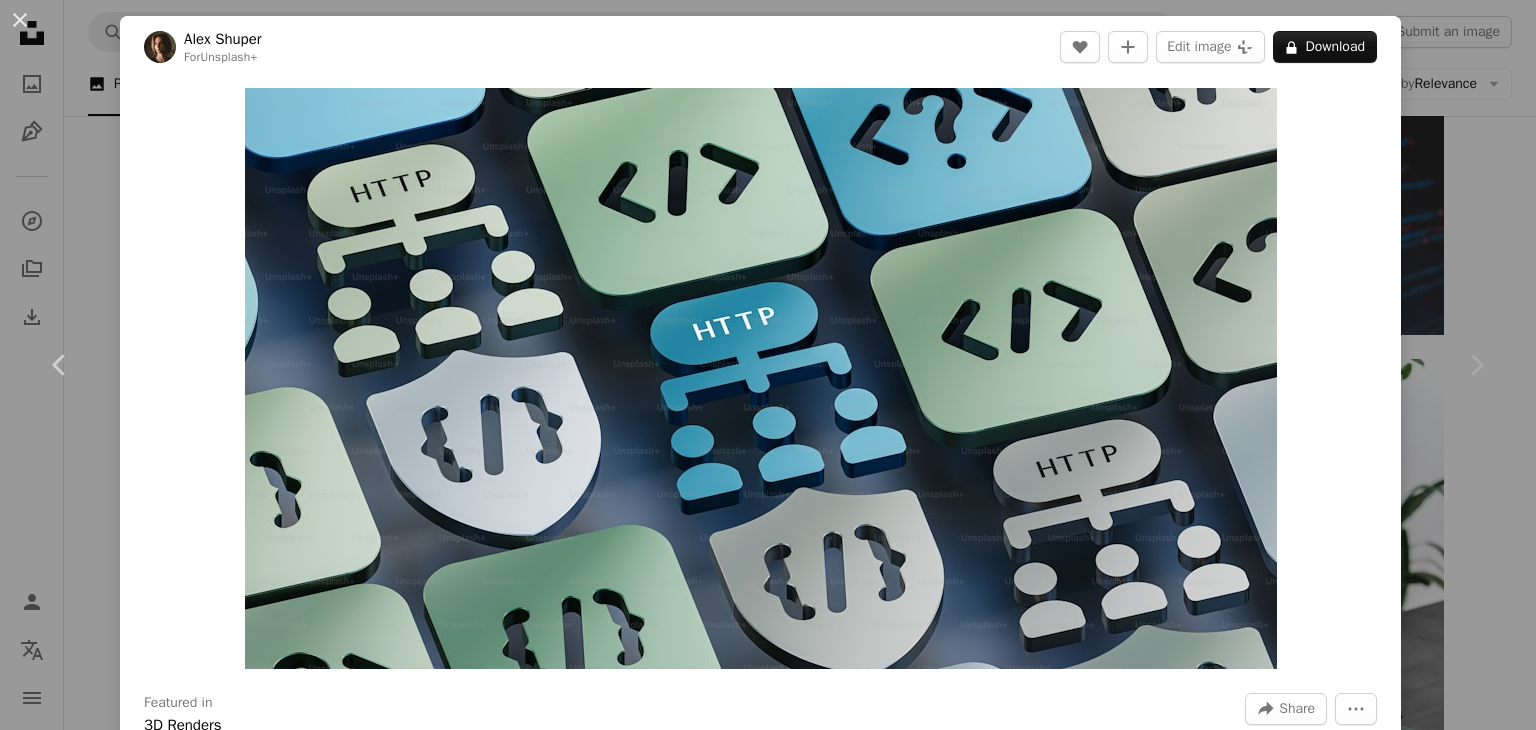 click on "An X shape Chevron left Chevron right [NAME] For  Unsplash+ A heart A plus sign Edit image   Plus sign for Unsplash+ A lock   Download Zoom in Featured in 3D Renders A forward-right arrow Share More Actions 3D render of various coding and web development icons, 8K resolution. Calendar outlined Published on  May 30, 2023 Safety Licensed under the  Unsplash+ License wallpaper background 8k wallpaper tech coding data web development data science statistics developers silicon valley software engineering 8k resolution computer programming 8k background coders full stack Free pictures From this series Chevron left Plus sign for Unsplash+ Plus sign for Unsplash+ Plus sign for Unsplash+ Plus sign for Unsplash+ Plus sign for Unsplash+ Plus sign for Unsplash+ Plus sign for Unsplash+ Plus sign for Unsplash+ Plus sign for Unsplash+ Related images Plus sign for Unsplash+ A heart A plus sign Planet Volumes For  Unsplash+ A lock   Download Plus sign for Unsplash+ A heart A plus sign Getty Images For  Unsplash+ A lock" at bounding box center (768, 365) 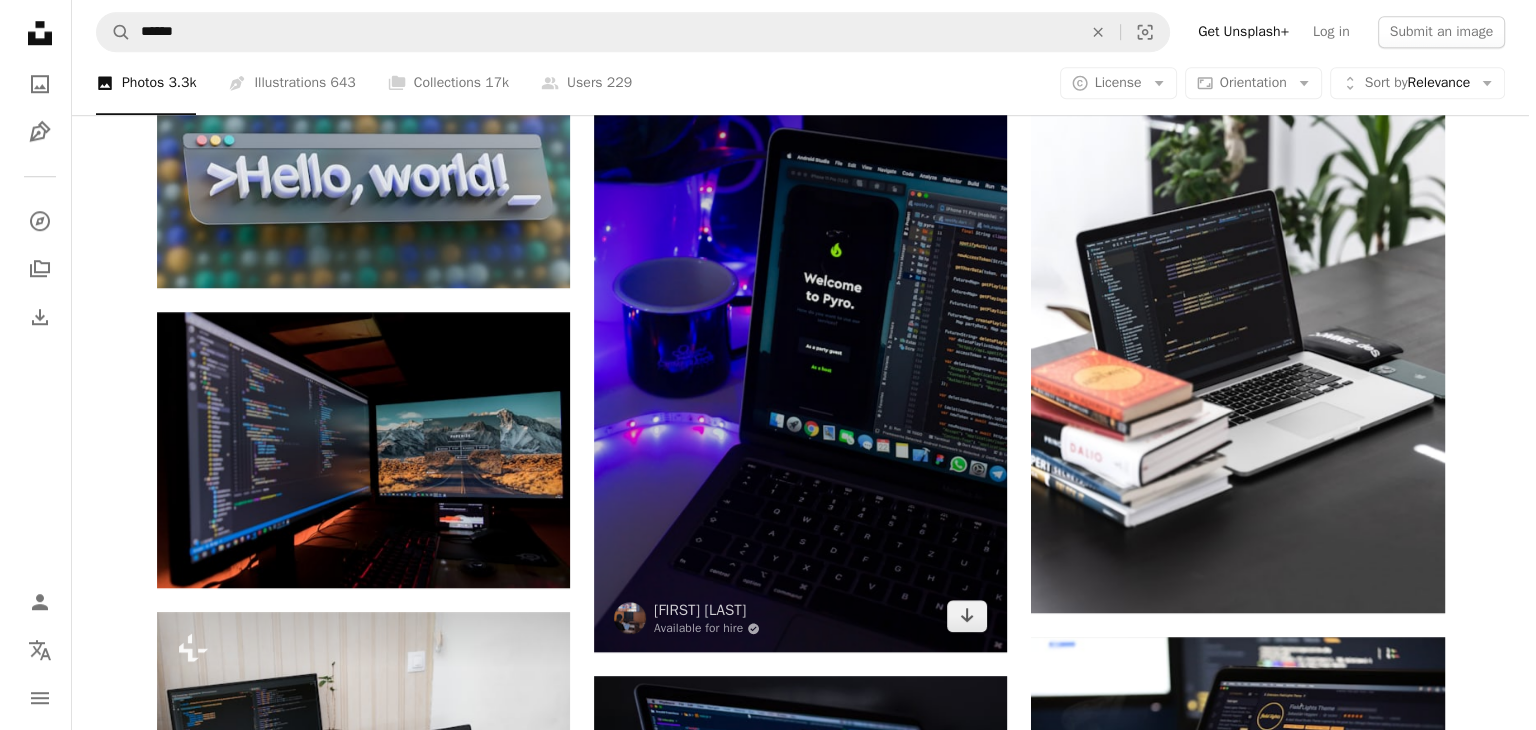 scroll, scrollTop: 1166, scrollLeft: 0, axis: vertical 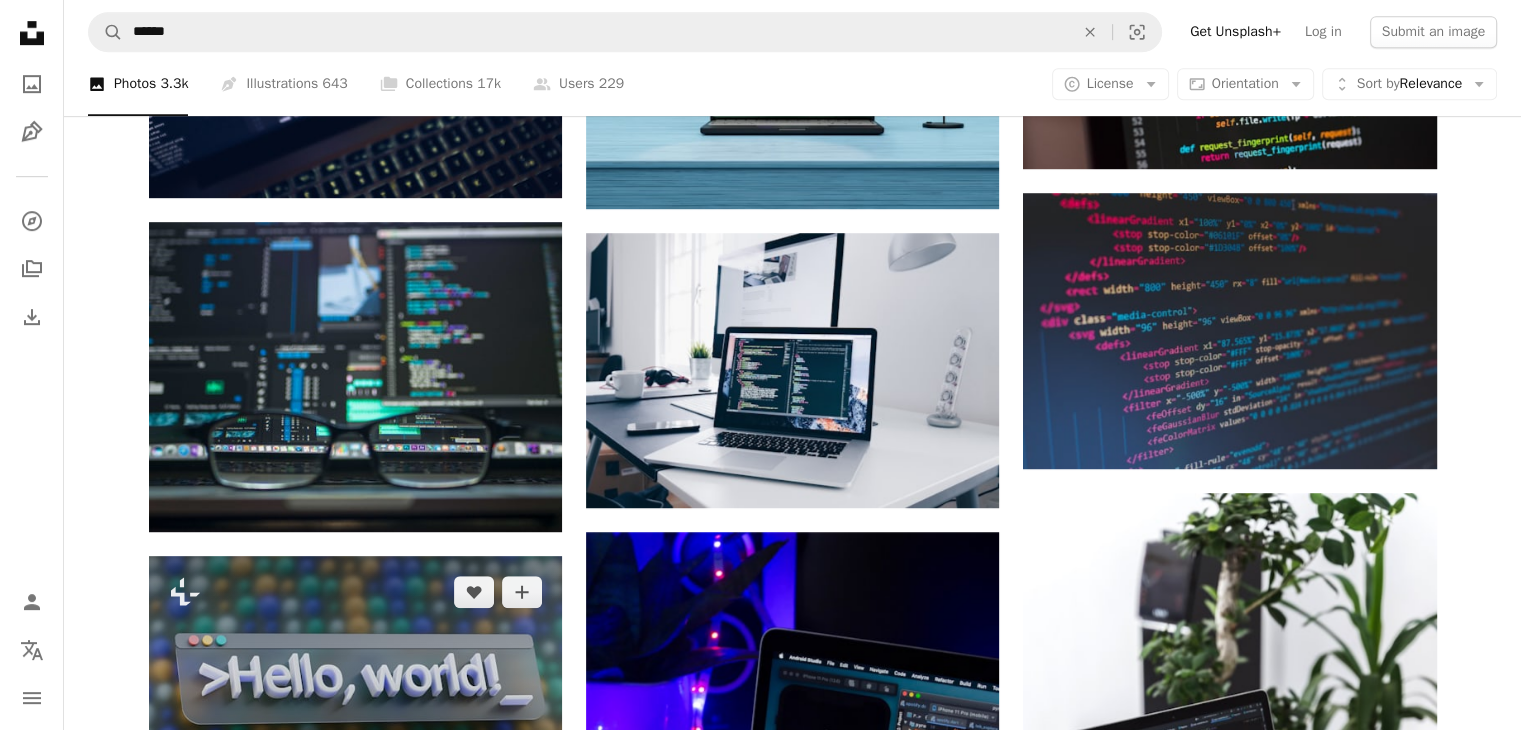 click at bounding box center (355, 672) 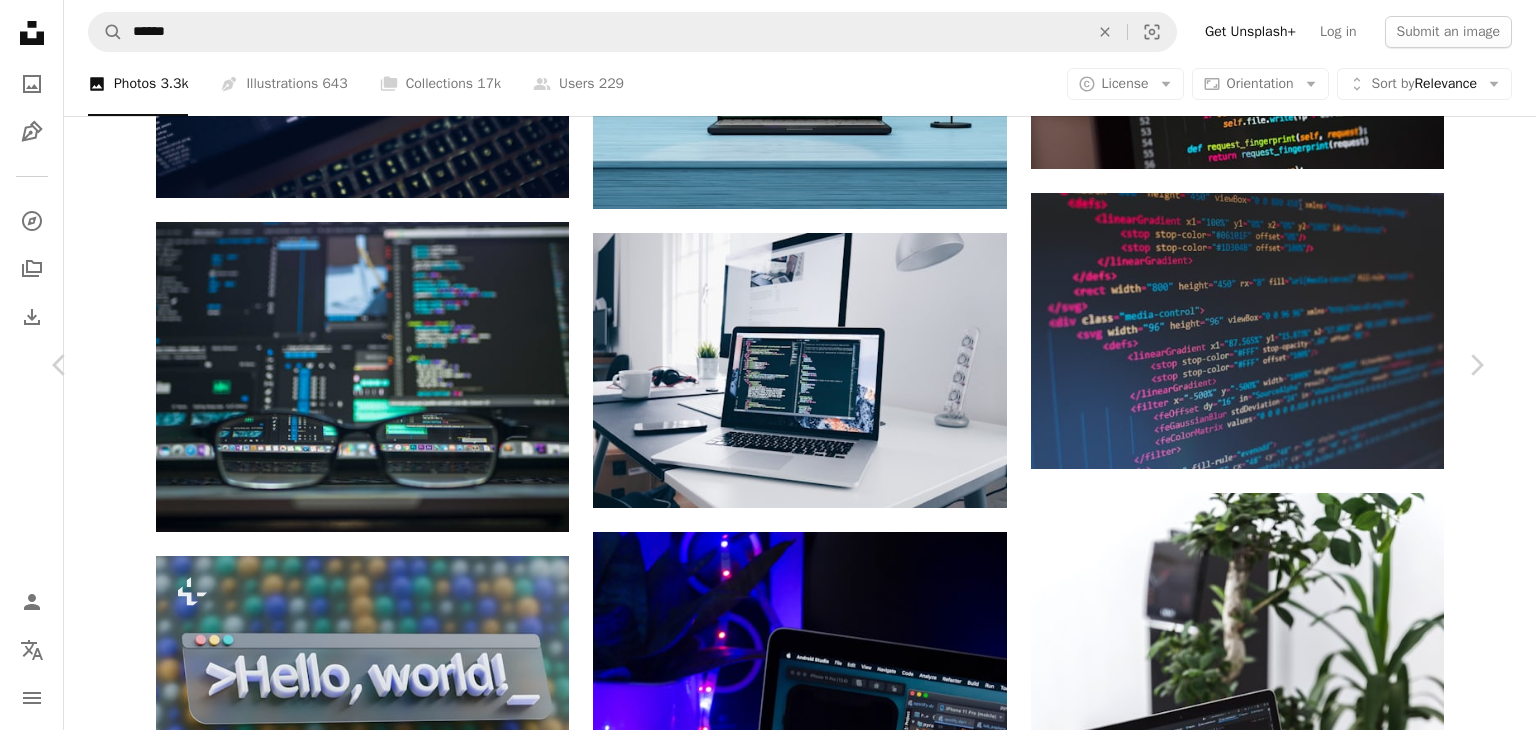 click on "A lock   Download" at bounding box center [1325, 3320] 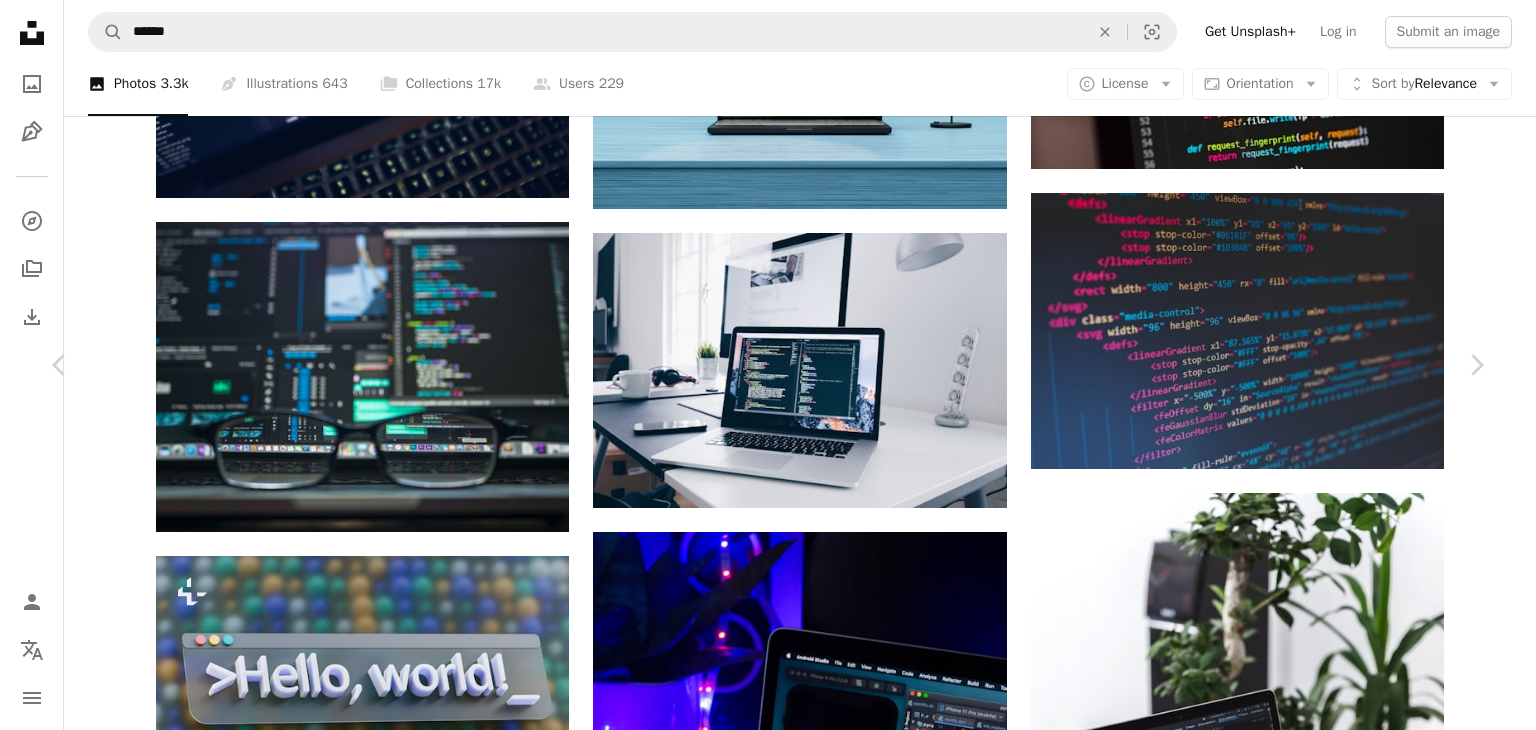 click on "An X shape Premium, ready to use images. Get unlimited access. A plus sign Members-only content added monthly A plus sign Unlimited royalty-free downloads A plus sign Illustrations  New A plus sign Enhanced legal protections yearly 66%  off monthly $12   $4 USD per month * Get  Unsplash+ * When paid annually, billed upfront  $48 Taxes where applicable. Renews automatically. Cancel anytime." at bounding box center (768, 3638) 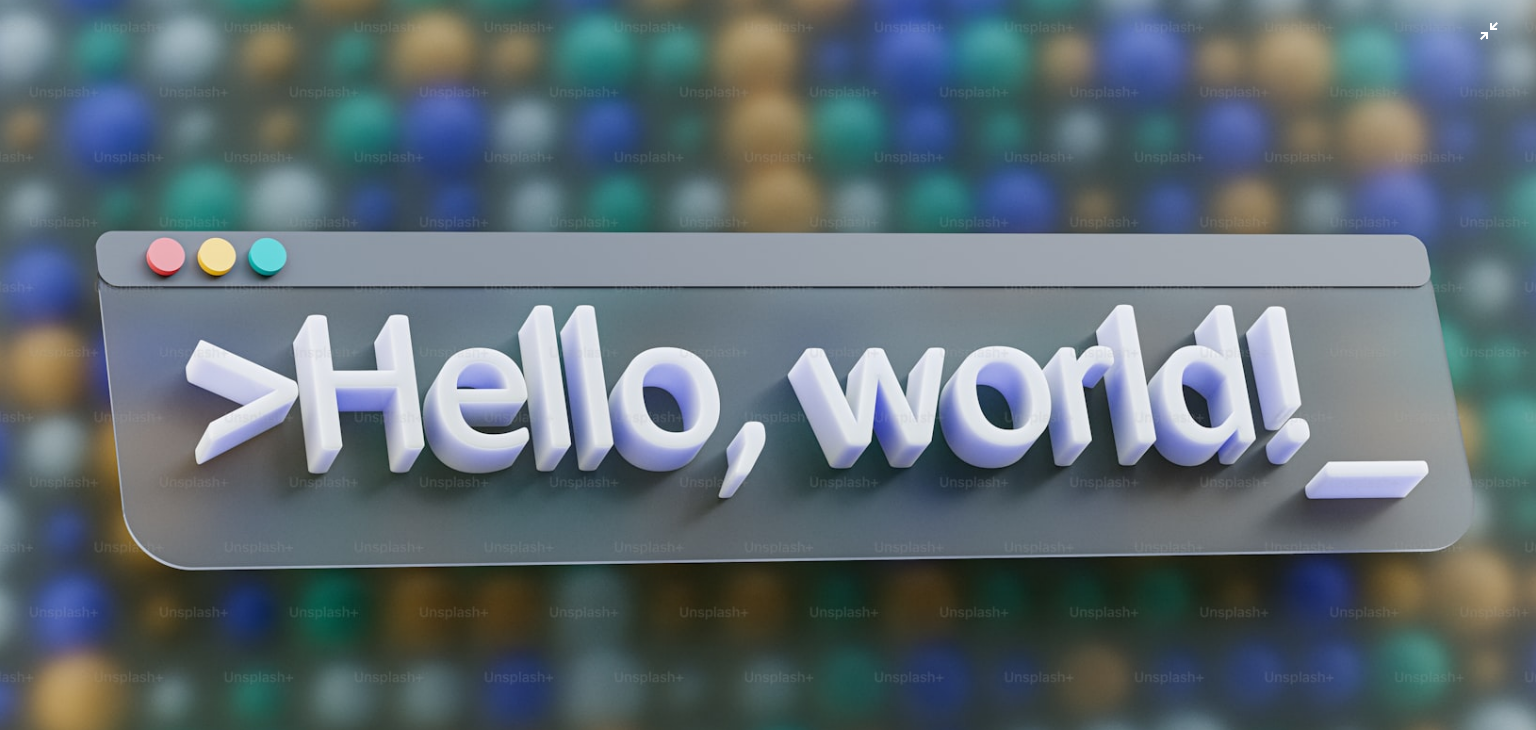 scroll, scrollTop: 0, scrollLeft: 0, axis: both 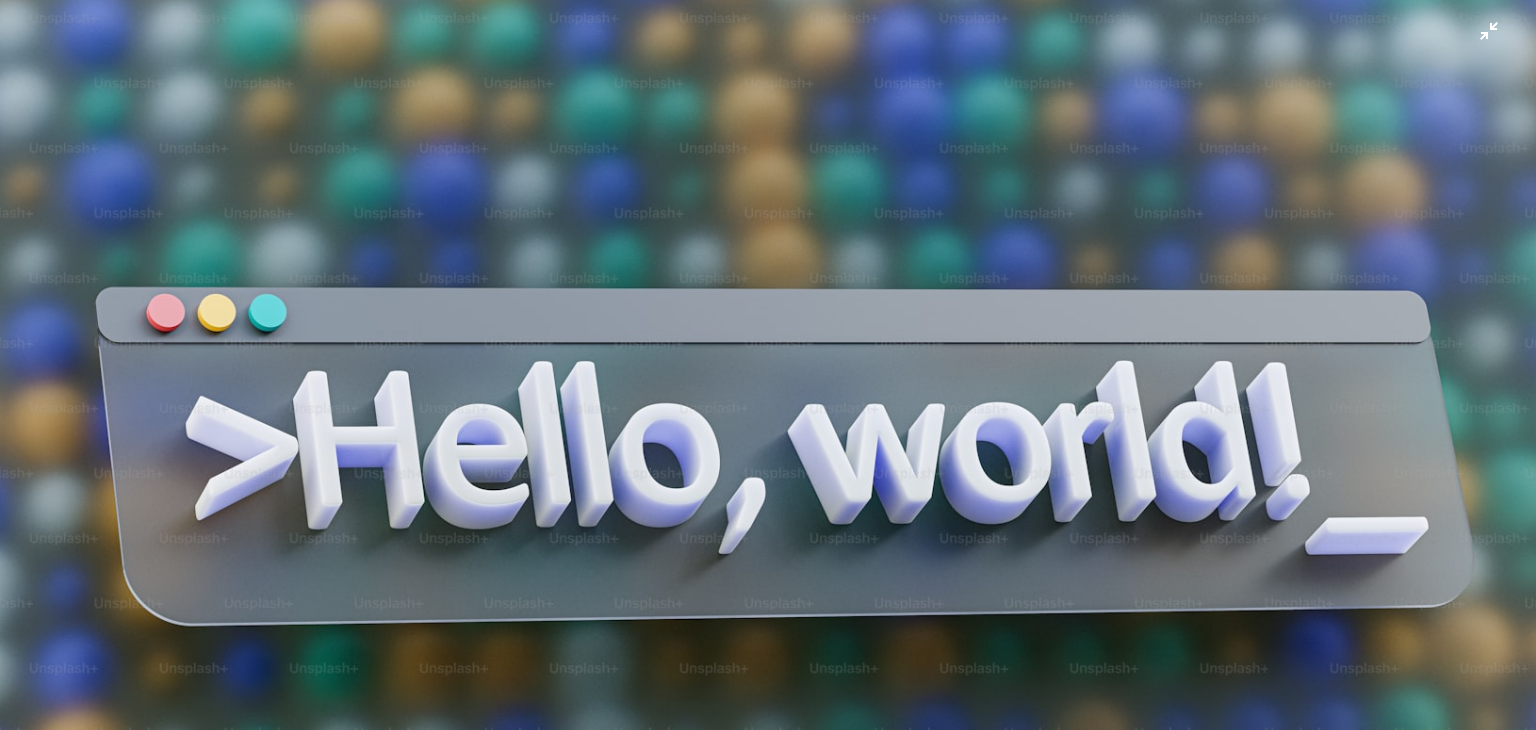 click at bounding box center [768, 431] 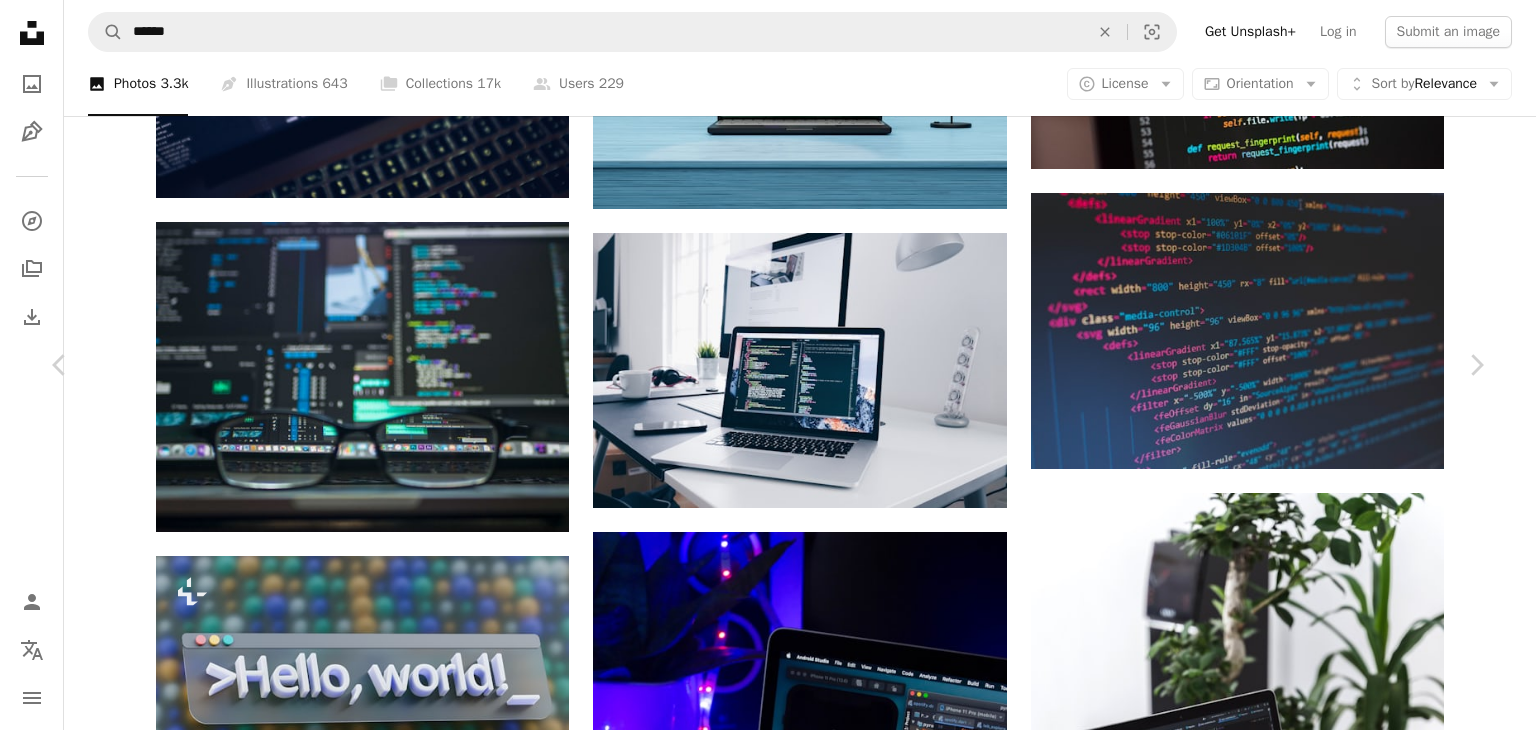 click at bounding box center [761, 3651] 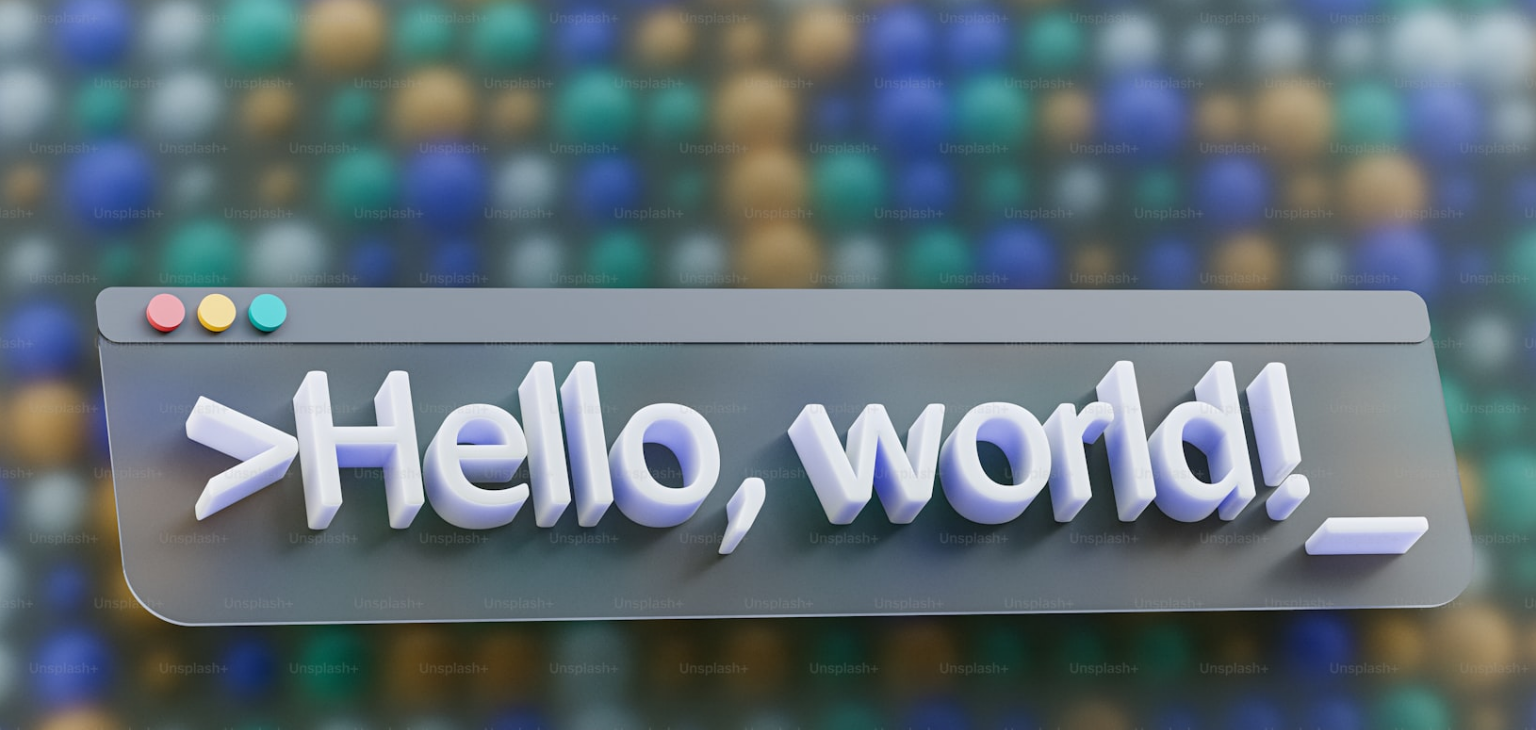 click at bounding box center (768, 431) 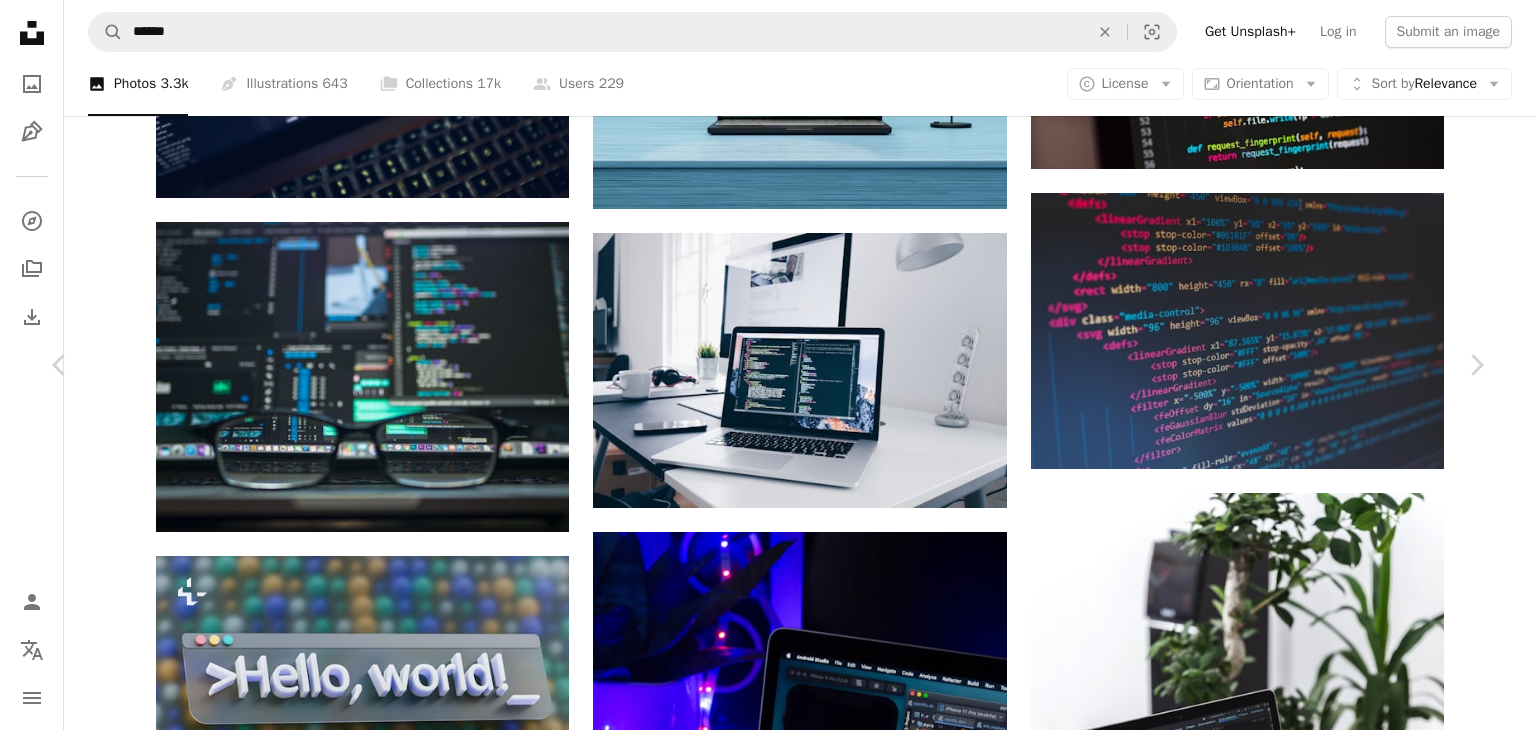 click at bounding box center (761, 3651) 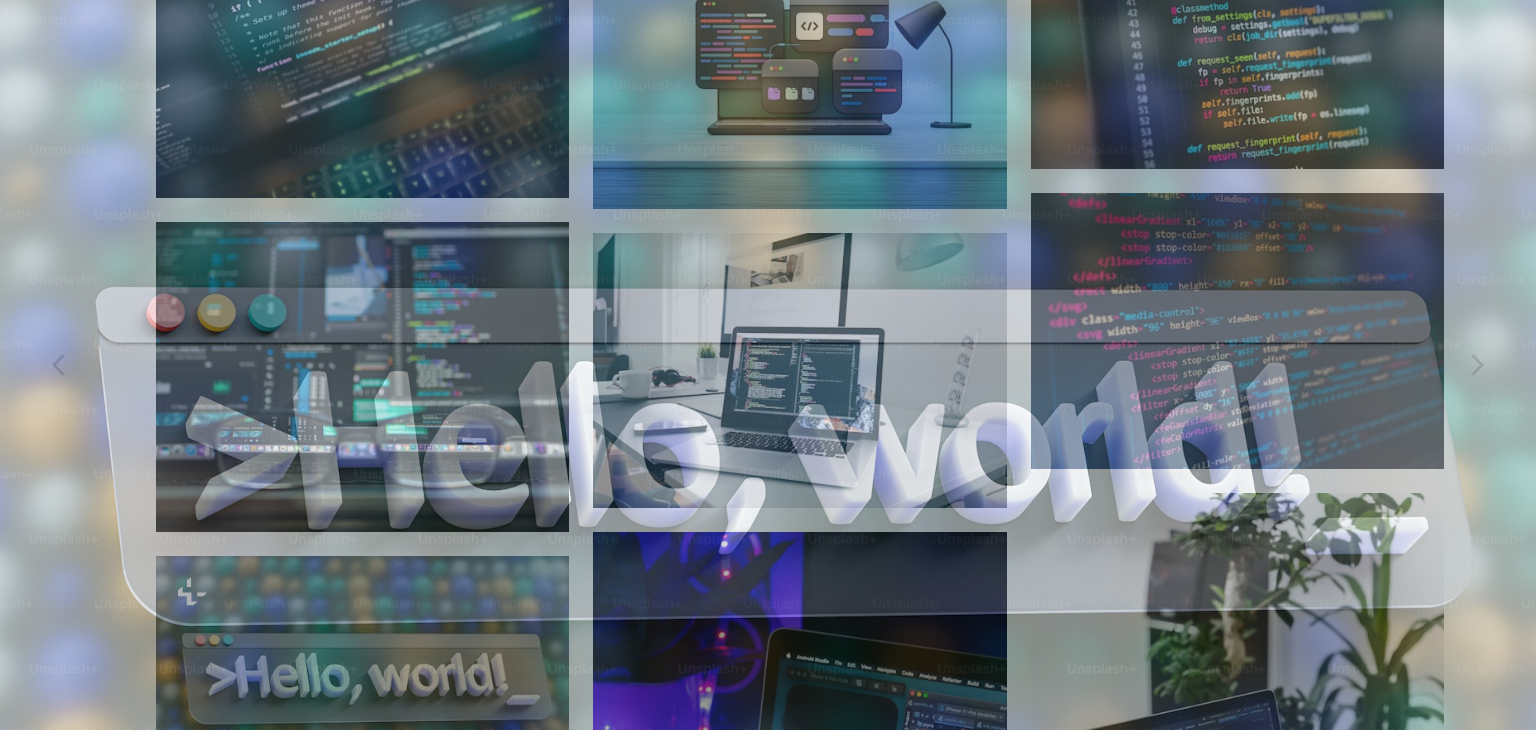 scroll, scrollTop: 59, scrollLeft: 0, axis: vertical 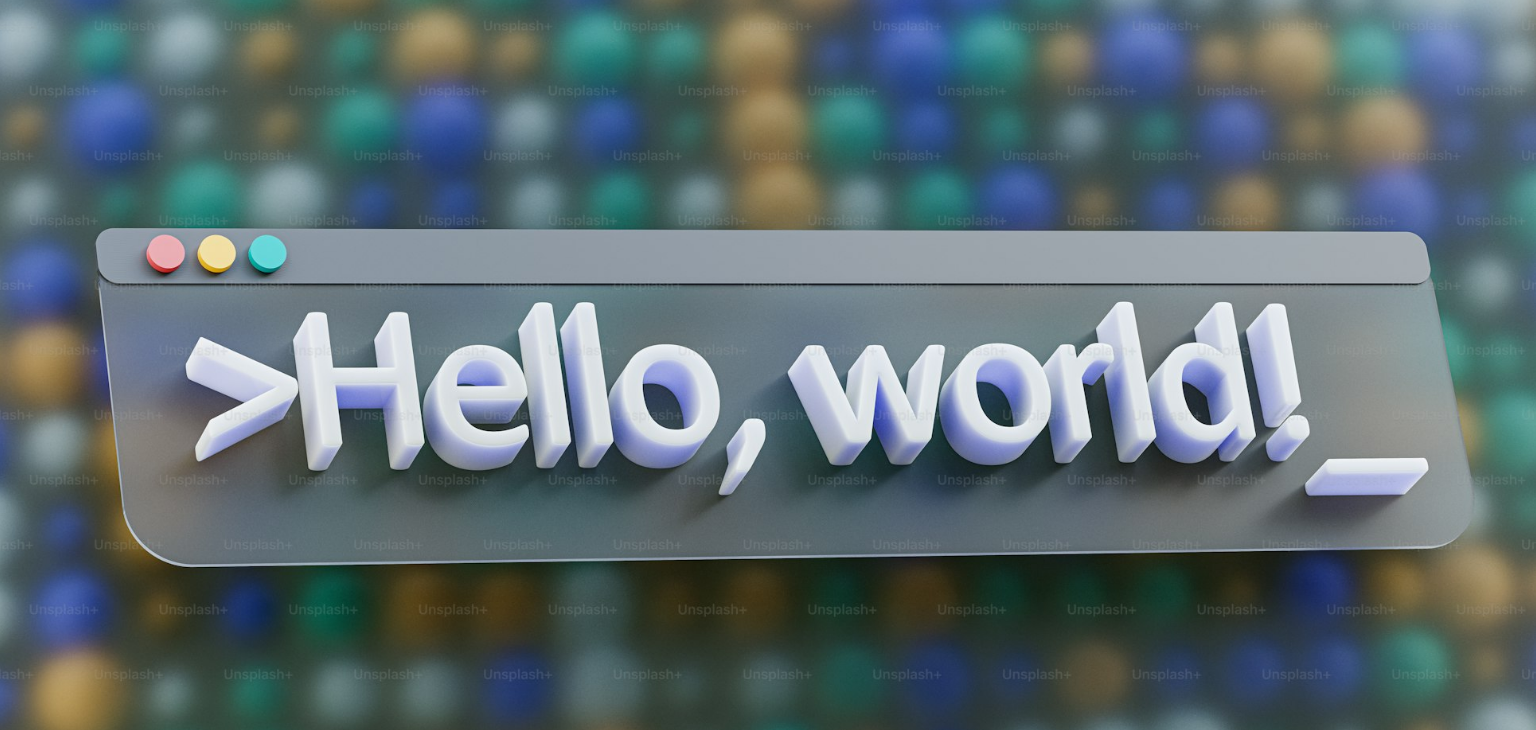 click on "Unsplash logo Unsplash Home A photo Pen Tool A compass A stack of folders Download Person Localization icon navigation menu A magnifying glass ****** An X shape Visual search Get Unsplash+ Log in Submit an image Browse premium images on iStock  |  20% off at iStock  ↗ Browse premium images on iStock 20% off at iStock  ↗ View more  ↗ View more on iStock  ↗ A photo Photos   3.3k Pen Tool Illustrations   643 A stack of folders Collections   17k A group of people Users   229 A copyright icon © License Arrow down Aspect ratio Orientation Arrow down Unfold Sort by  Relevance Arrow down Filters Filters Coding Chevron right programming technology developer code programmer tech computer coding wallpaper web development hacker laptop website Plus sign for Unsplash+ A heart A plus sign Getty Images For  Unsplash+ A lock   Download A heart A plus sign [FIRST] [LAST] Arrow pointing down A heart A plus sign [NAME] Arrow pointing down A heart A plus sign [NAME] Arrow pointing down A heart A plus sign" at bounding box center (768, 1053) 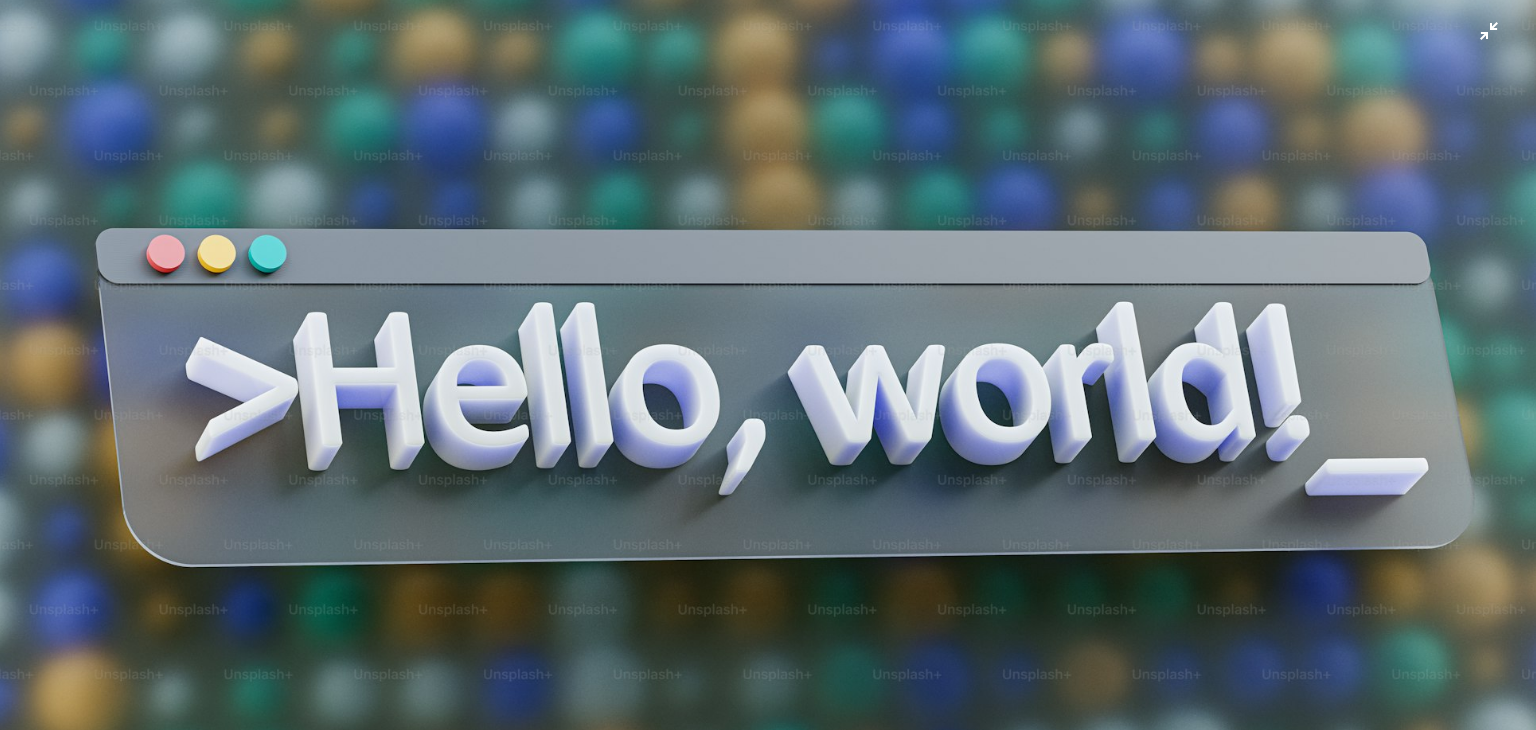 click at bounding box center (768, 372) 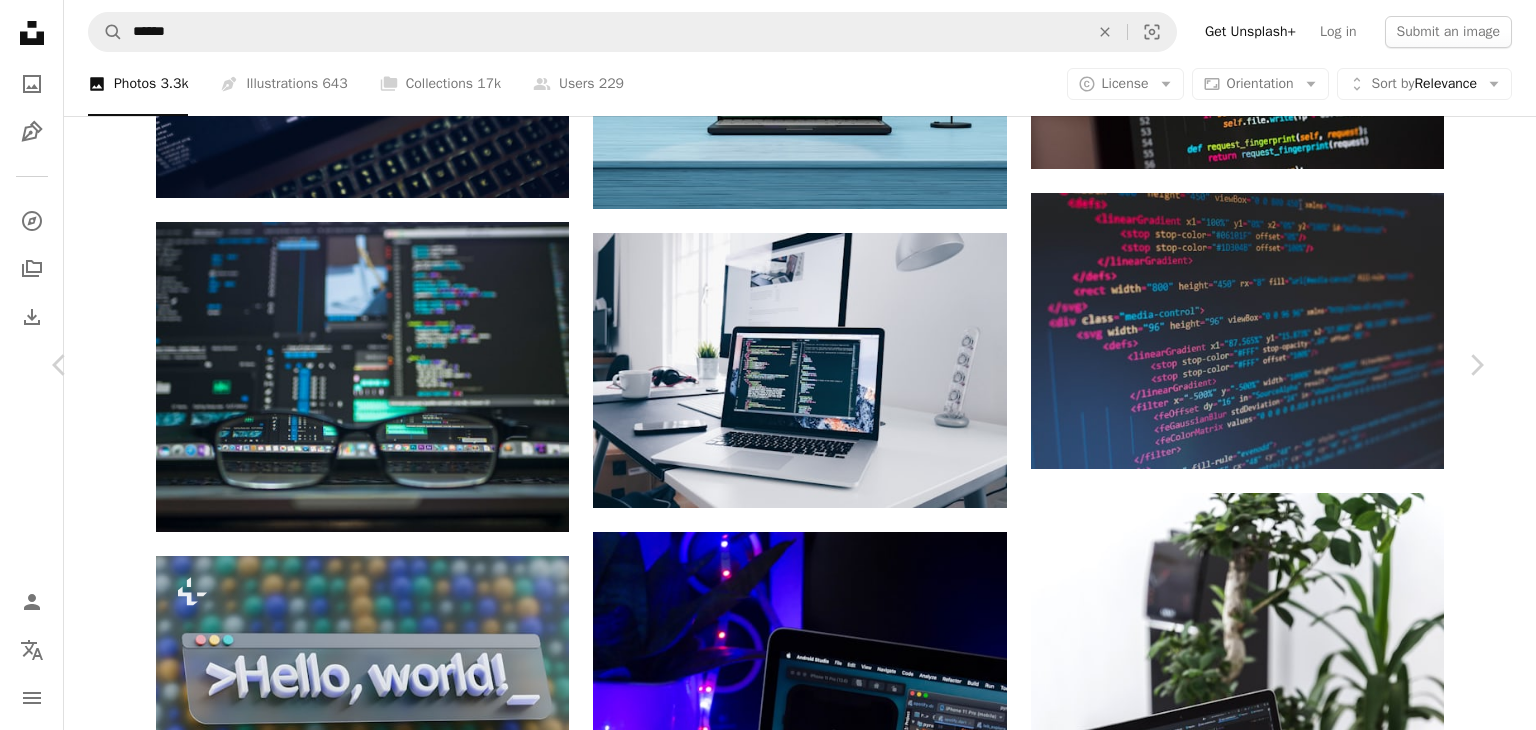 scroll, scrollTop: 600, scrollLeft: 0, axis: vertical 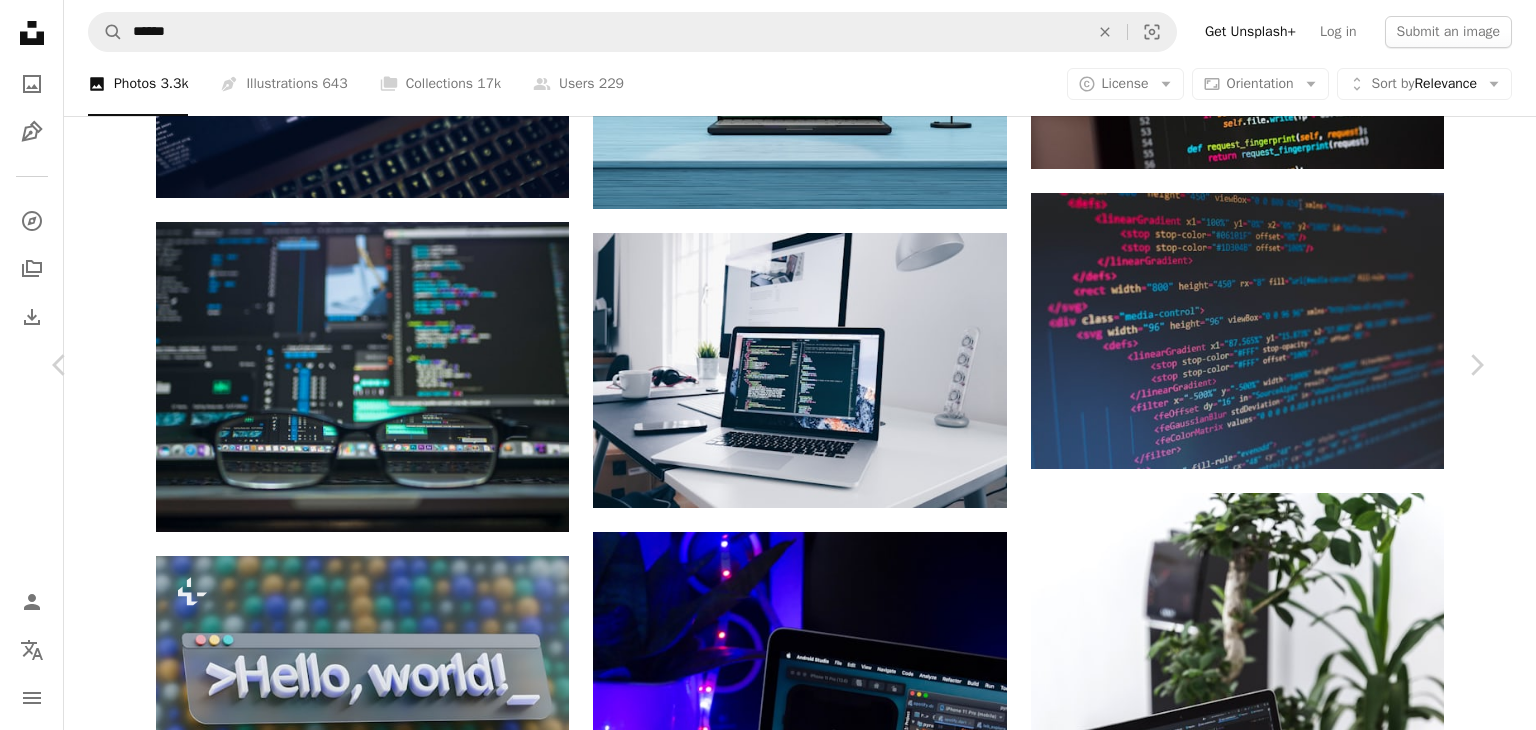 click on "Unsplash logo Unsplash Home A photo Pen Tool A compass A stack of folders Download Person Localization icon navigation menu A magnifying glass ****** An X shape Visual search Get Unsplash+ Log in Submit an image Browse premium images on iStock  |  20% off at iStock  ↗ Browse premium images on iStock 20% off at iStock  ↗ View more  ↗ View more on iStock  ↗ A photo Photos   3.3k Pen Tool Illustrations   643 A stack of folders Collections   17k A group of people Users   229 A copyright icon © License Arrow down Aspect ratio Orientation Arrow down Unfold Sort by  Relevance Arrow down Filters Filters Coding Chevron right programming technology developer code programmer tech computer coding wallpaper web development hacker laptop website Plus sign for Unsplash+ A heart A plus sign Getty Images For  Unsplash+ A lock   Download A heart A plus sign [FIRST] [LAST] Arrow pointing down A heart A plus sign [NAME] Arrow pointing down A heart A plus sign [NAME] Arrow pointing down A heart A plus sign" at bounding box center (768, 1053) 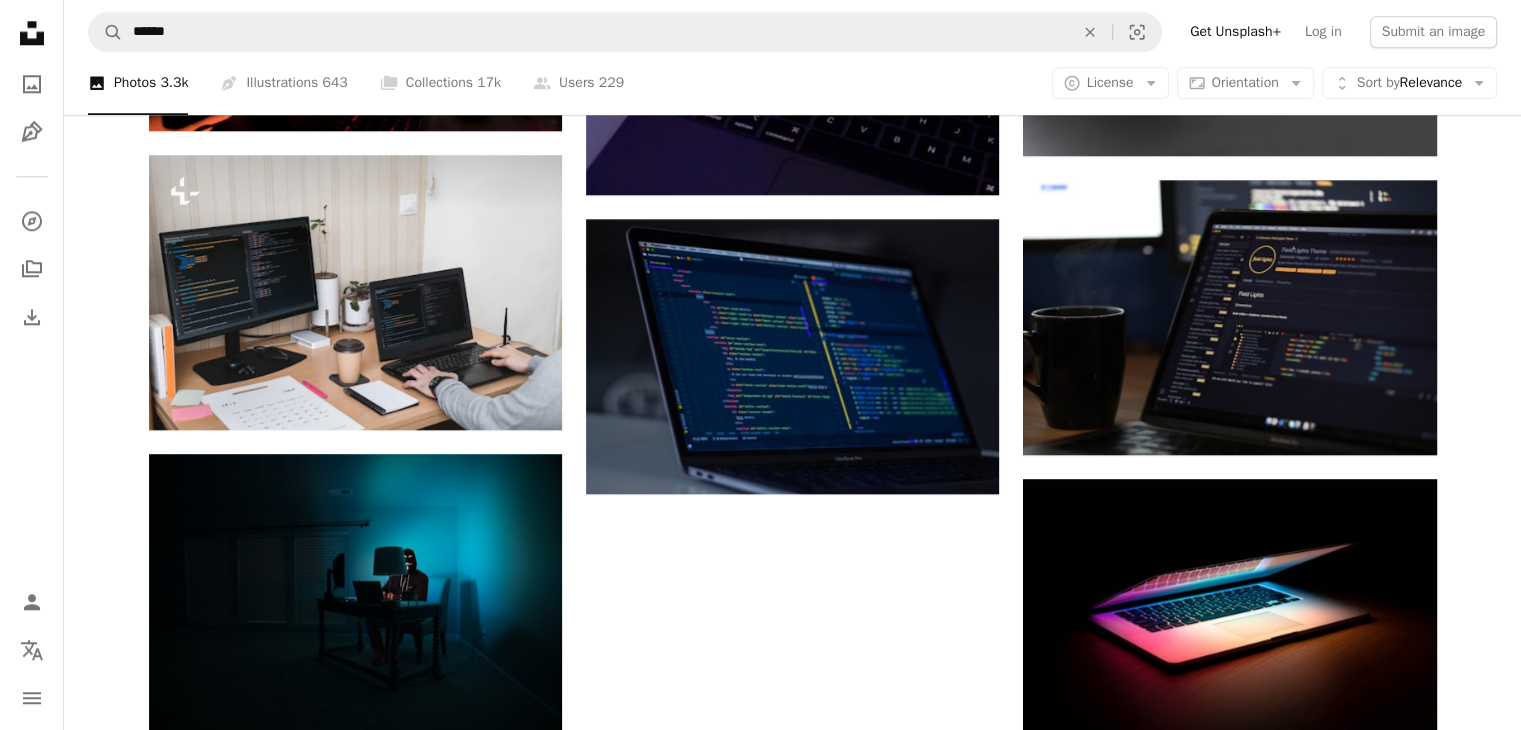 scroll, scrollTop: 2466, scrollLeft: 0, axis: vertical 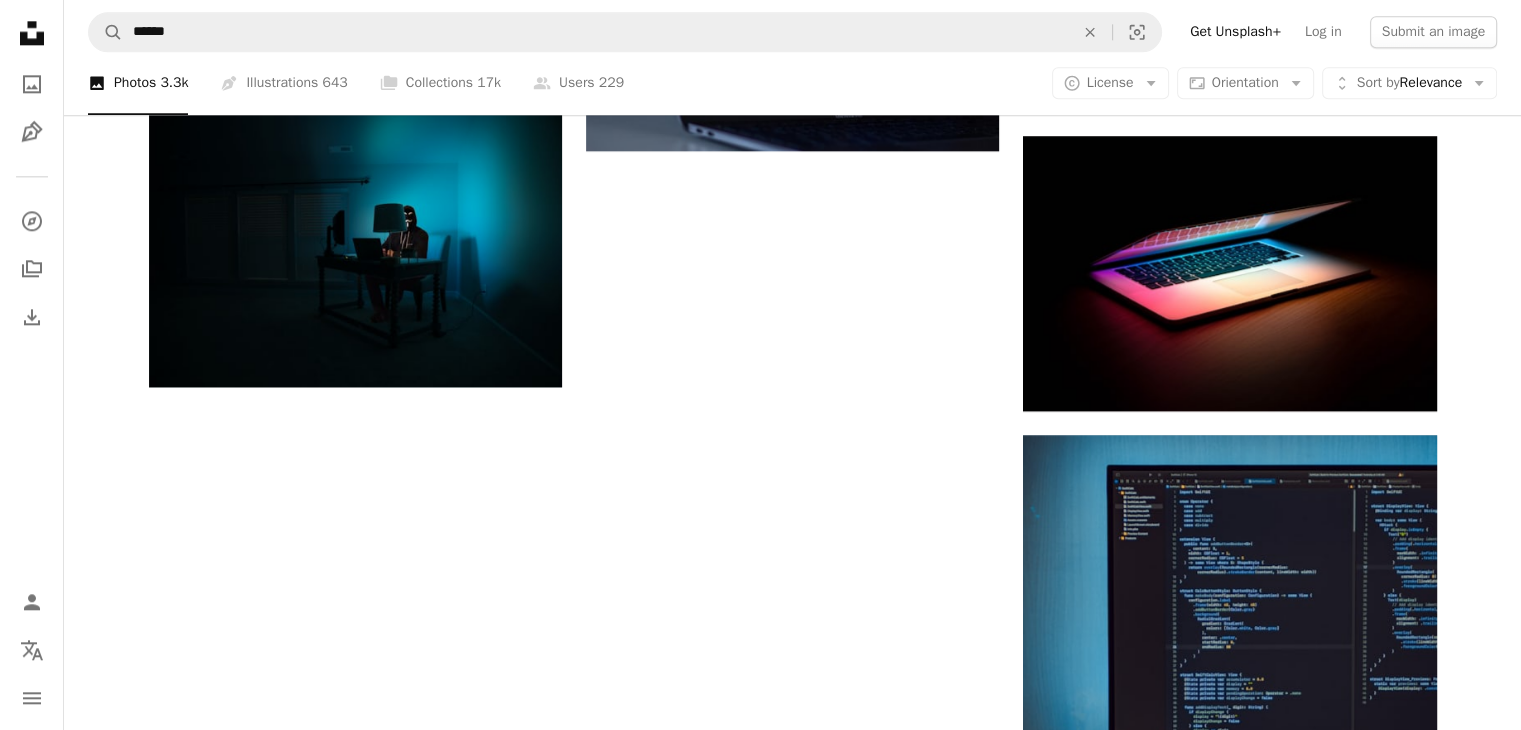 click on "Load more" at bounding box center (793, 1135) 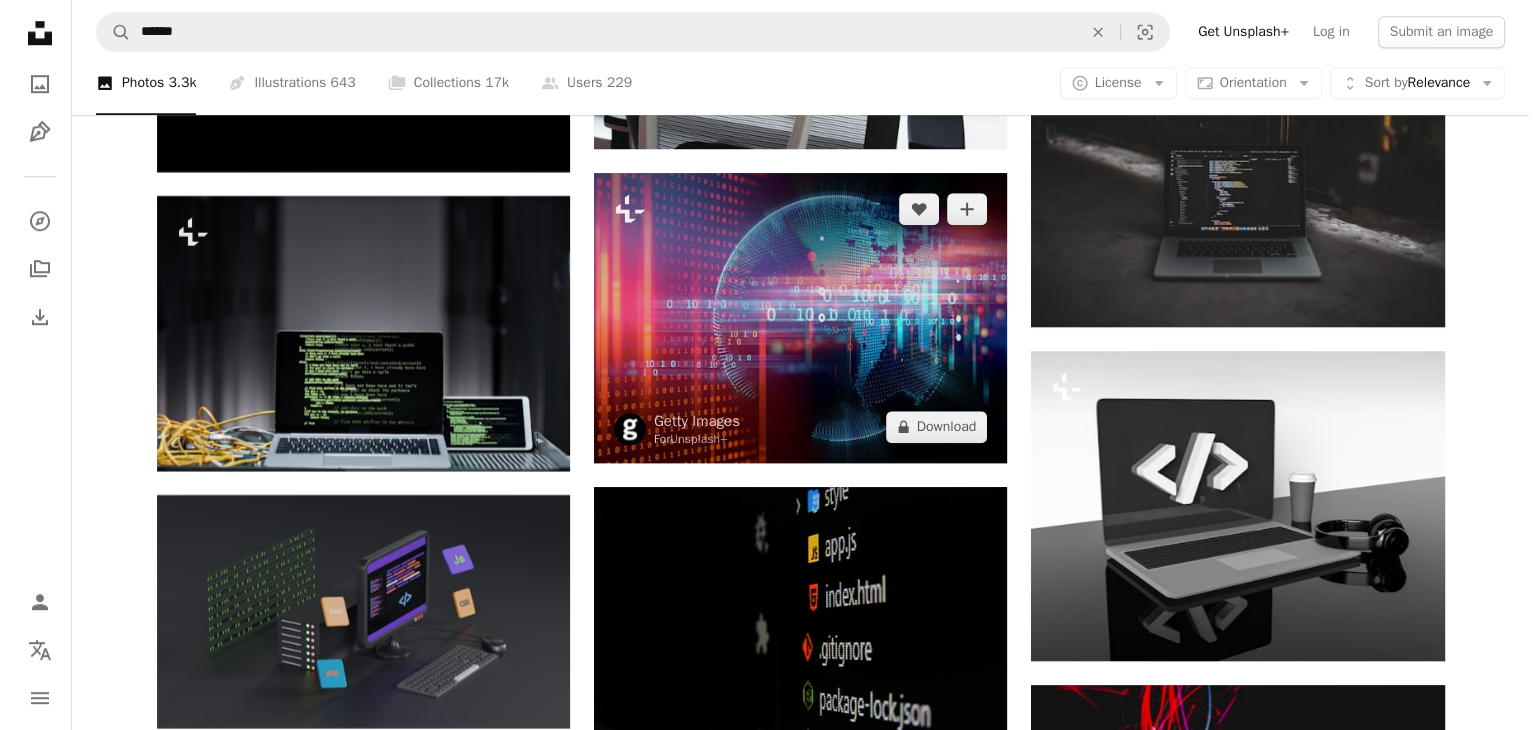 scroll, scrollTop: 9166, scrollLeft: 0, axis: vertical 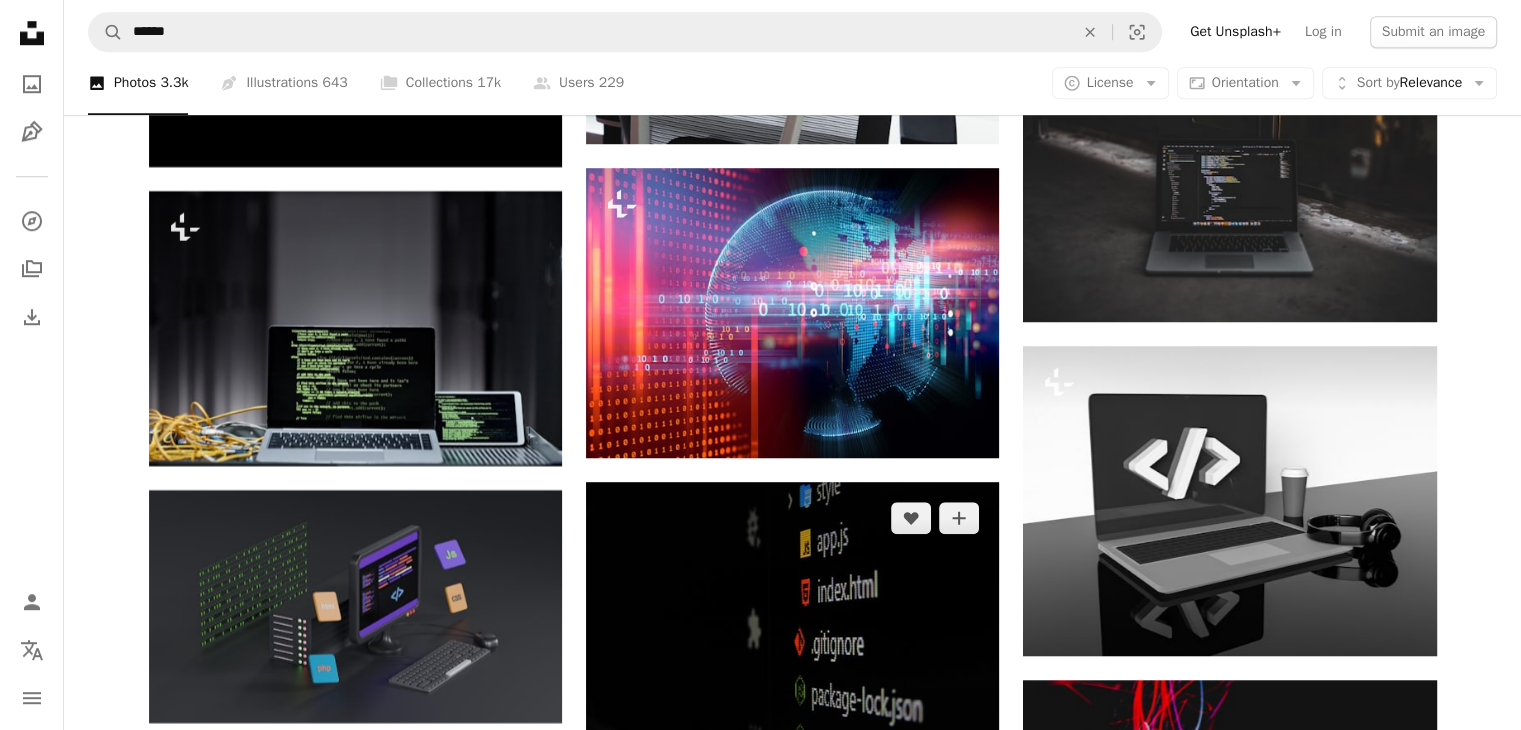 click at bounding box center [792, 637] 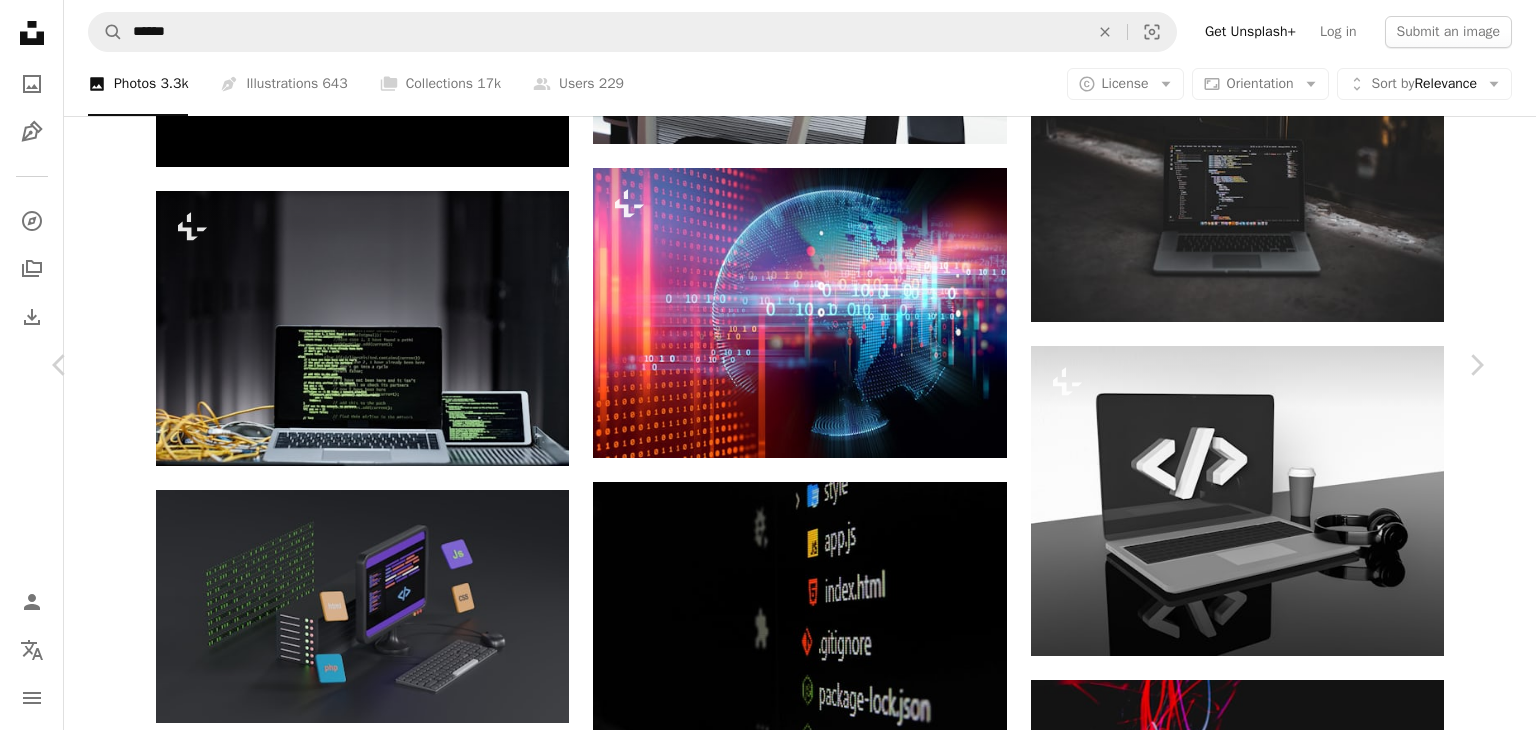 scroll, scrollTop: 0, scrollLeft: 0, axis: both 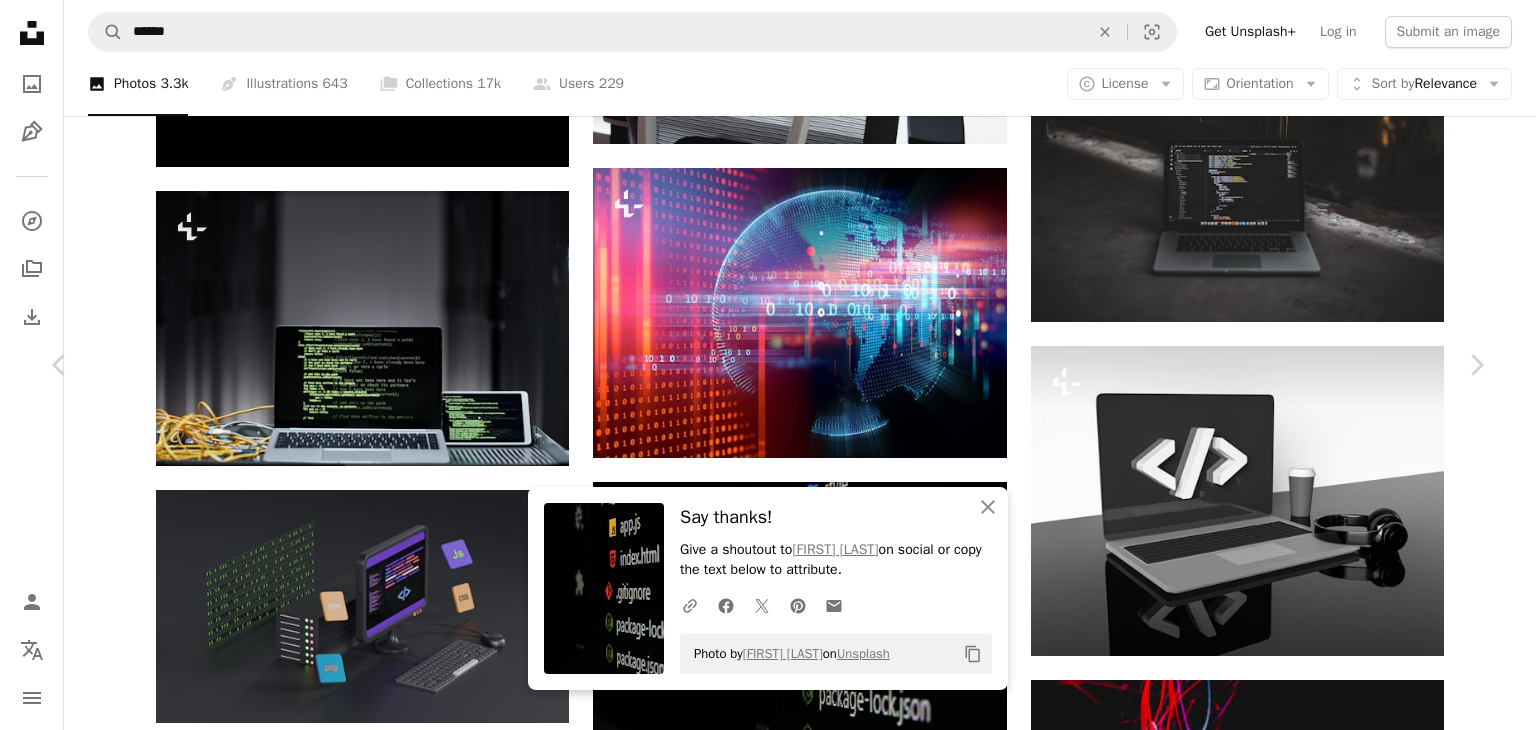 click on "Chevron down" 